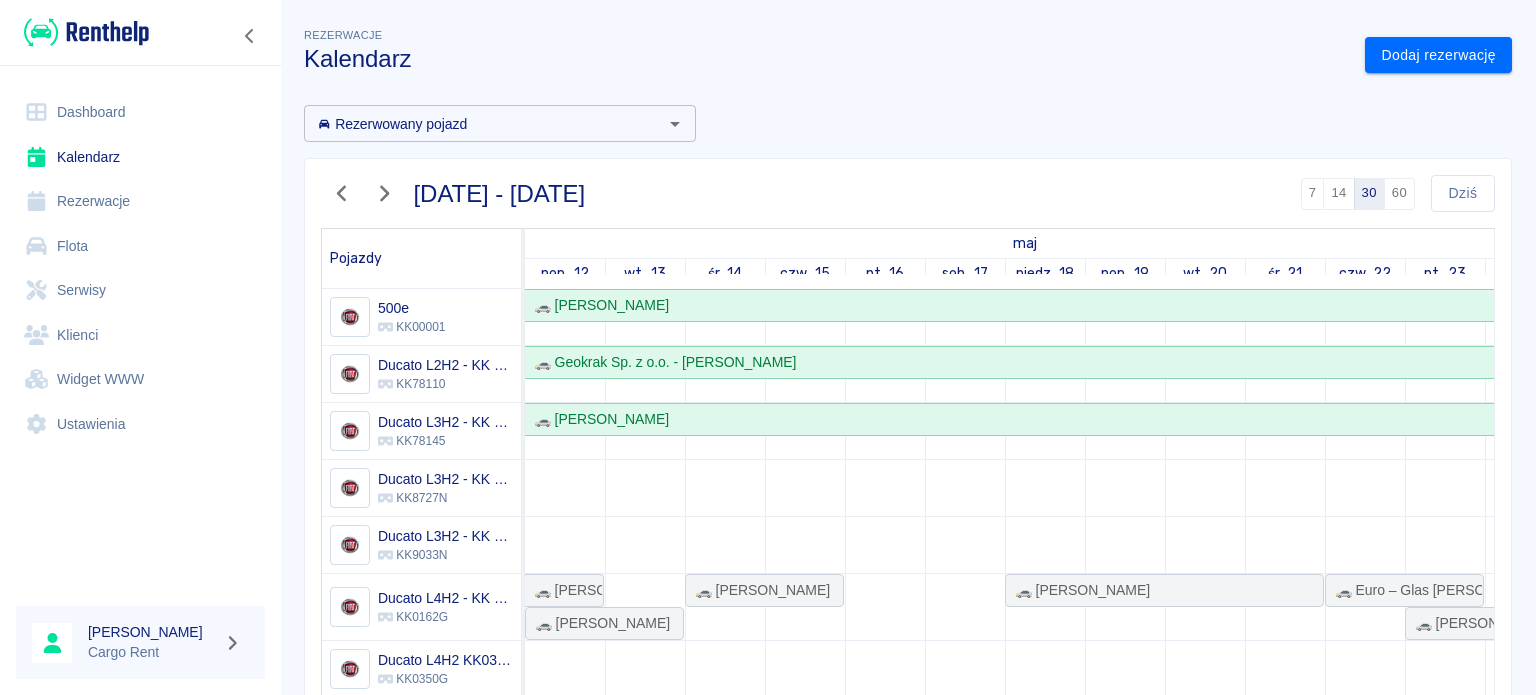 scroll, scrollTop: 0, scrollLeft: 0, axis: both 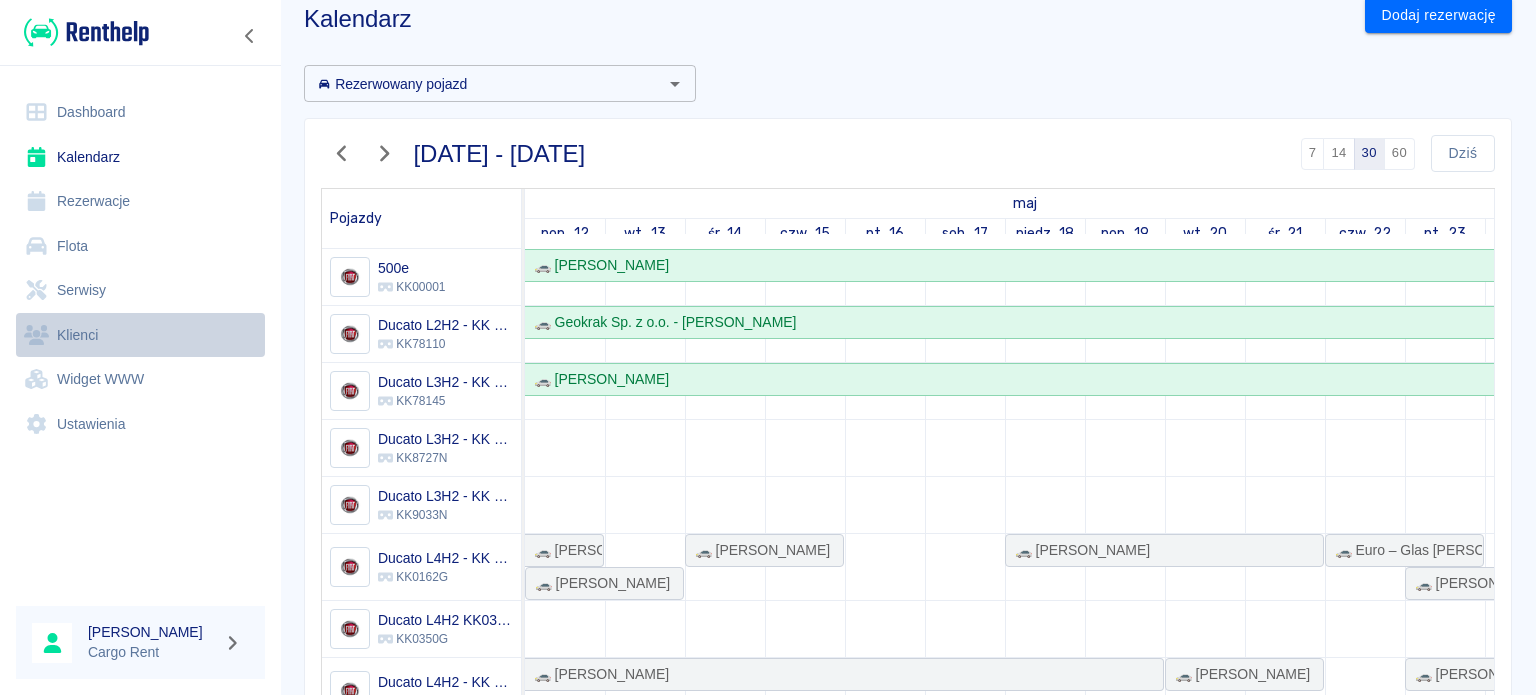 click on "Klienci" at bounding box center [140, 335] 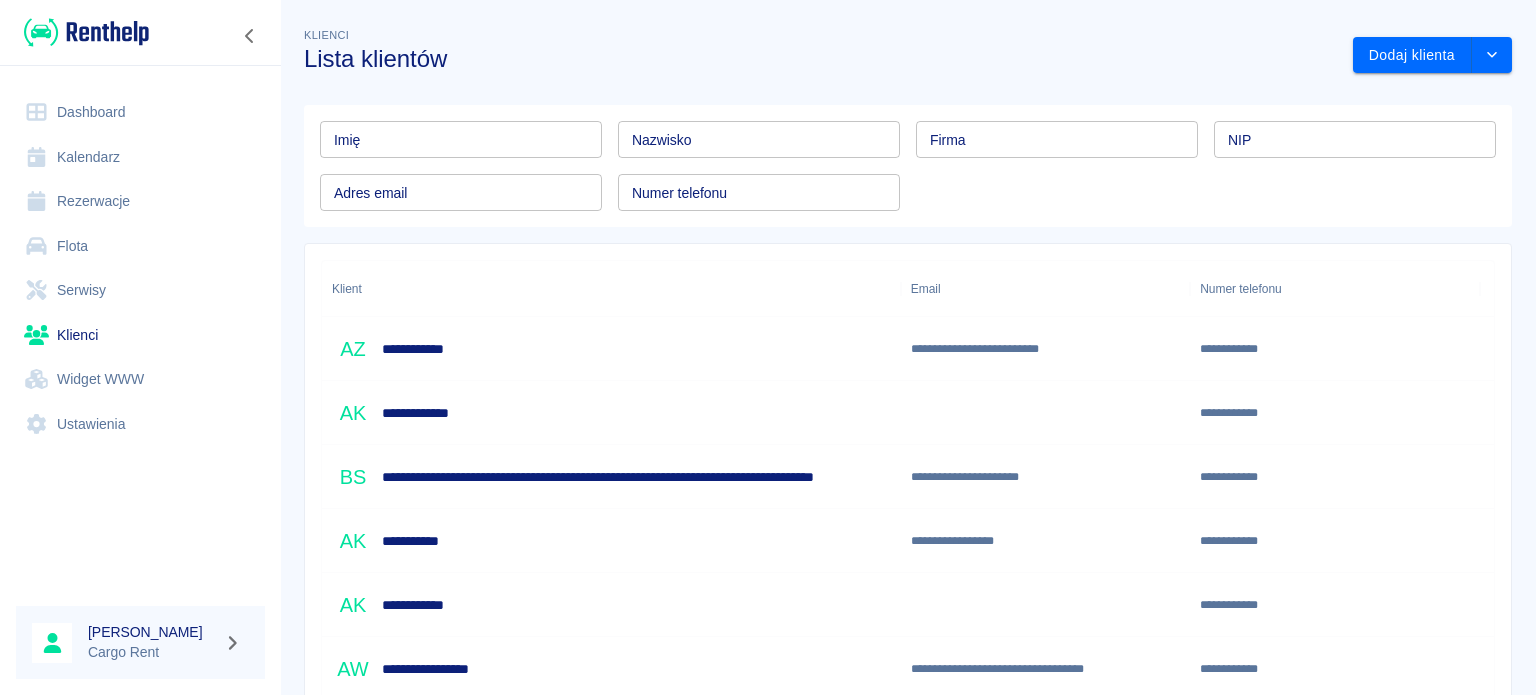scroll, scrollTop: 0, scrollLeft: 0, axis: both 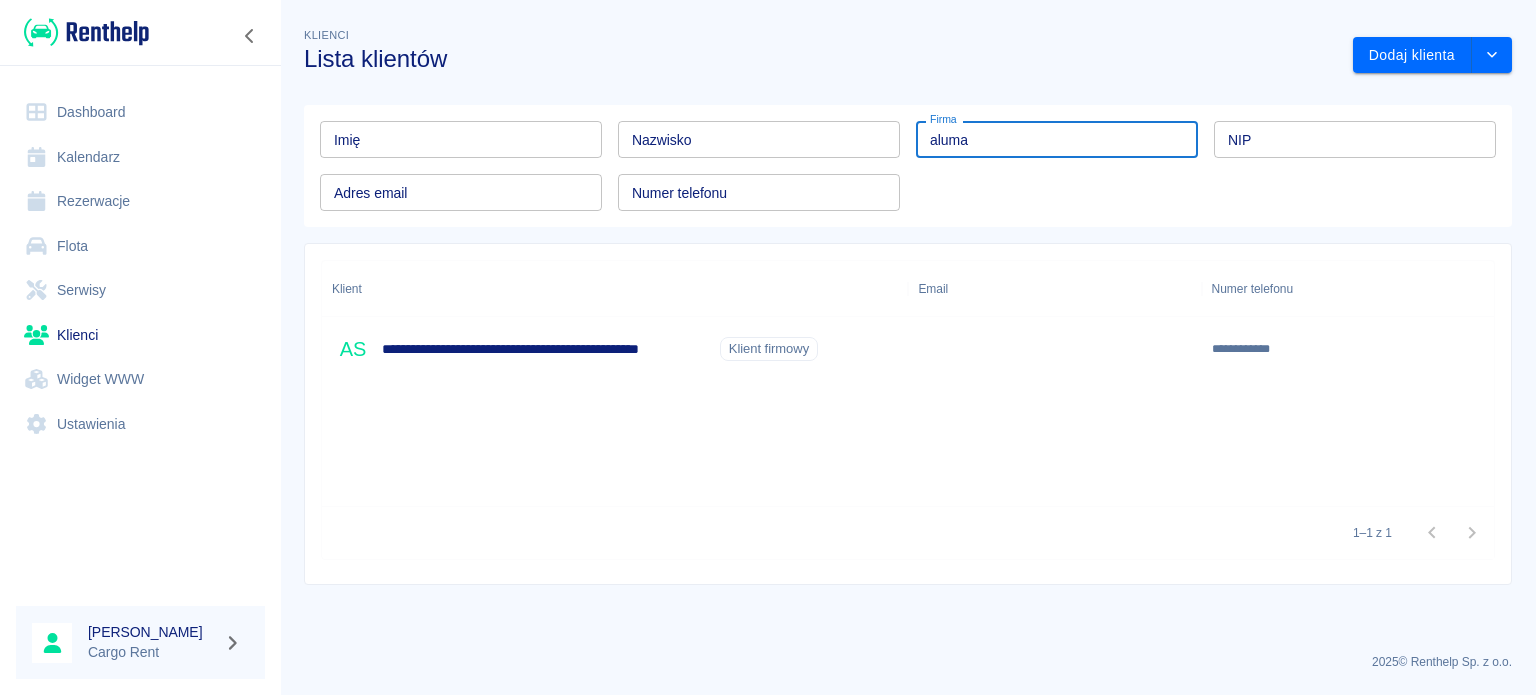type on "aluma" 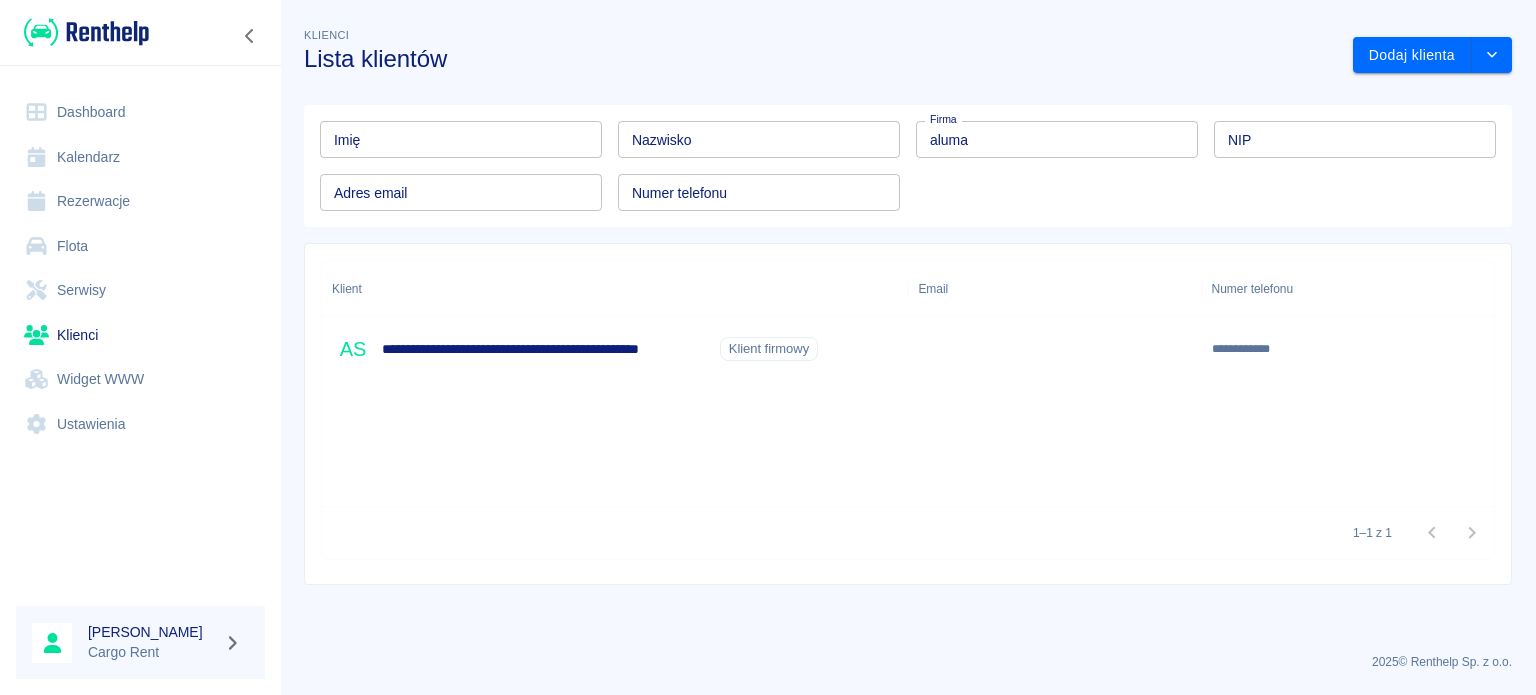 click on "**********" at bounding box center (547, 349) 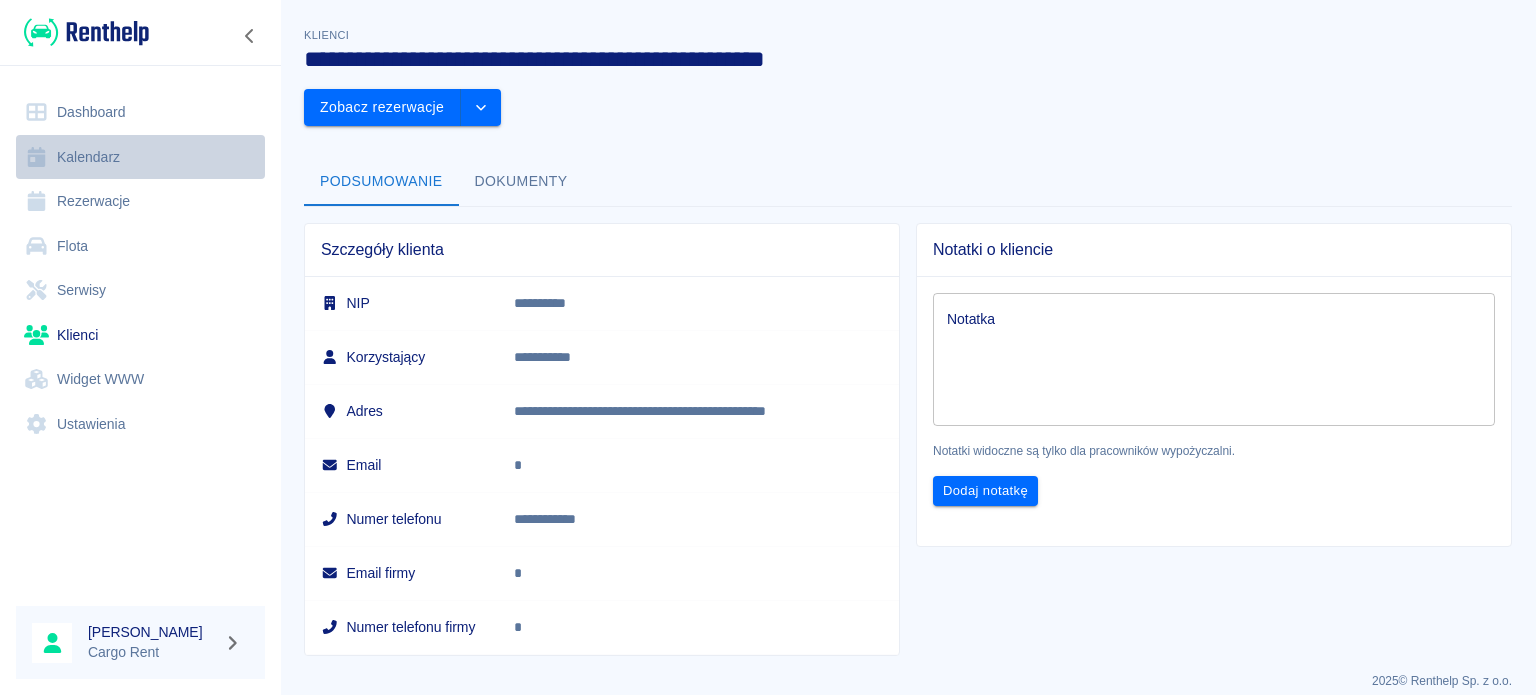 click on "Kalendarz" at bounding box center [140, 157] 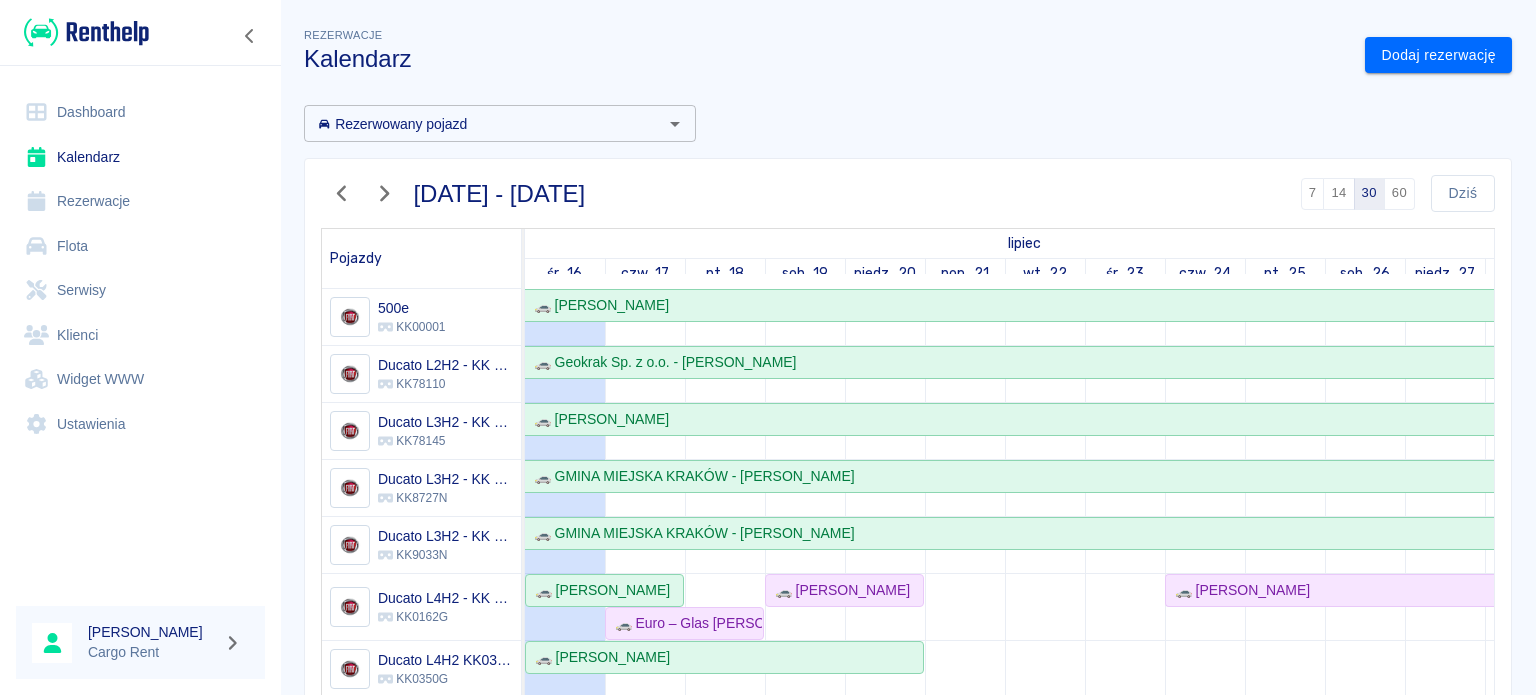 click on "Serwisy" at bounding box center (140, 290) 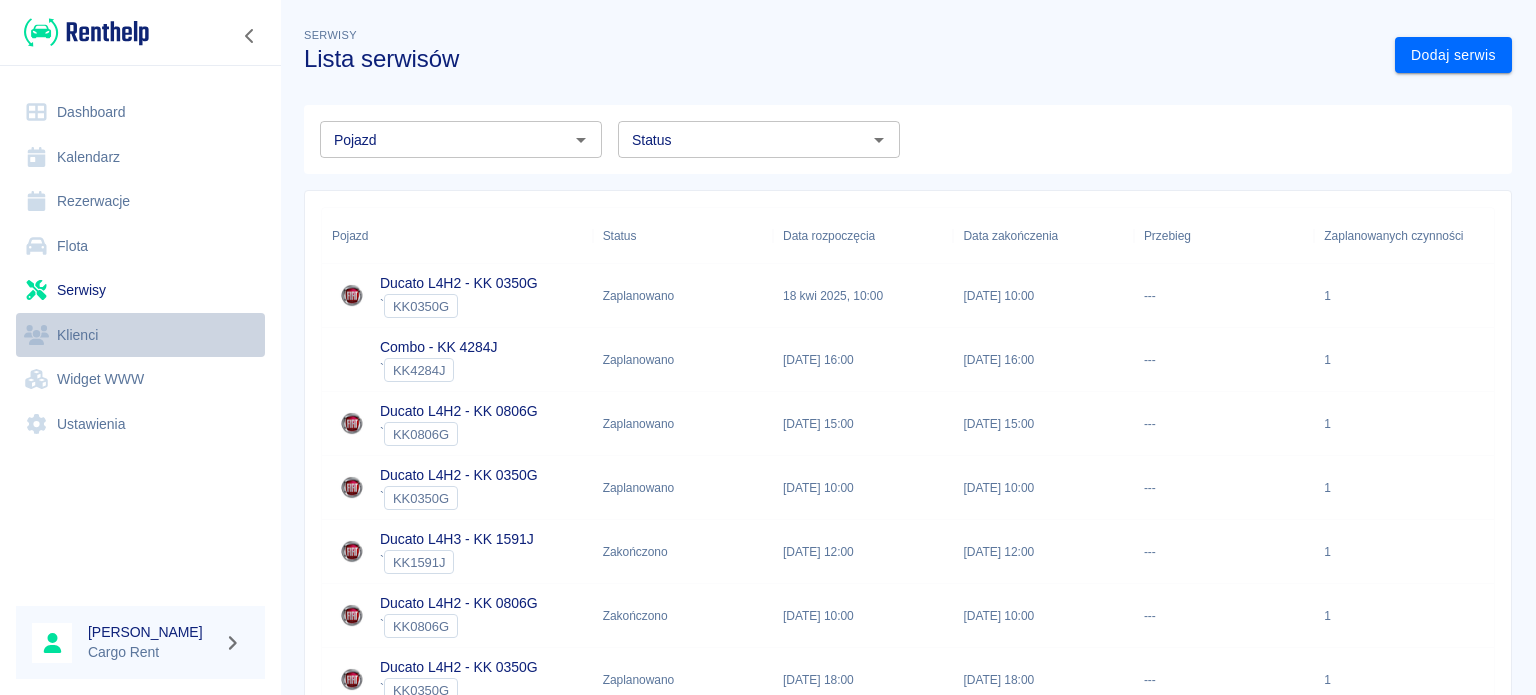 click on "Klienci" at bounding box center (140, 335) 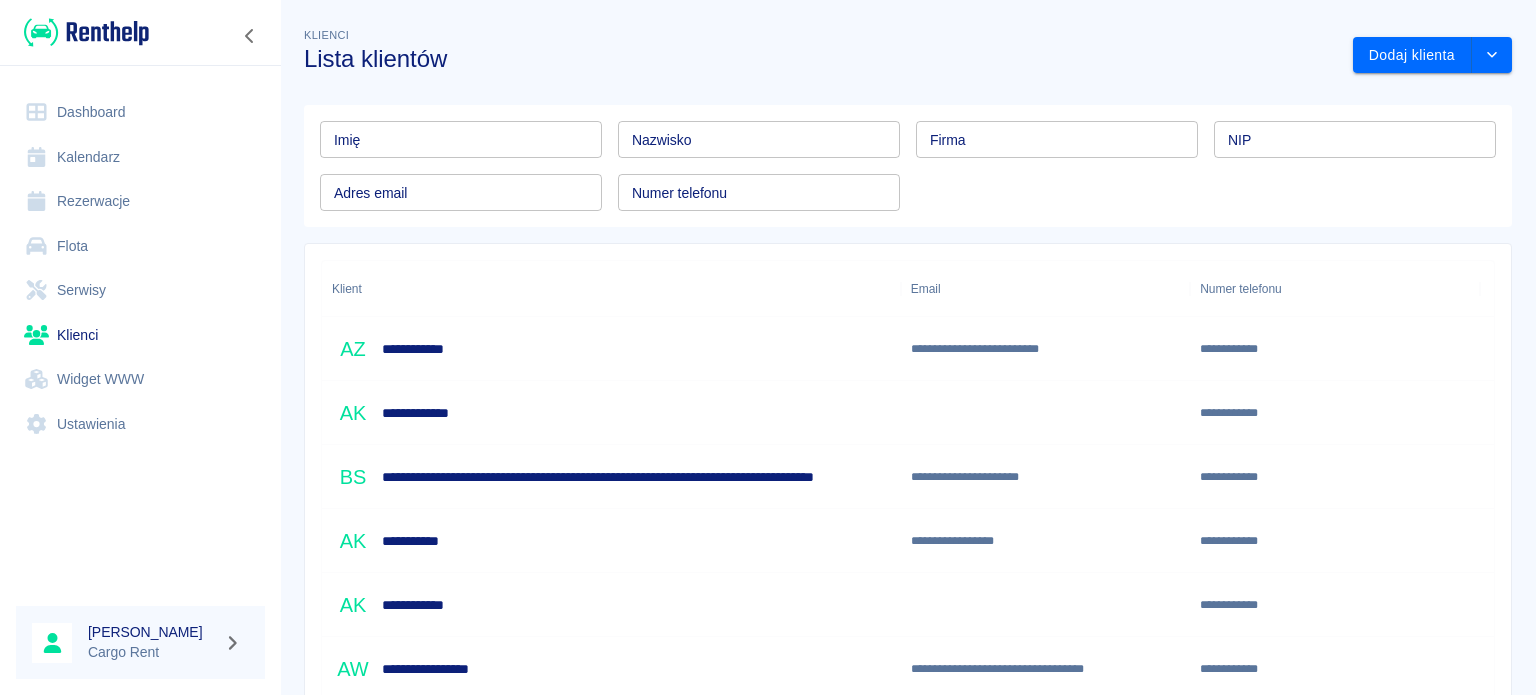 click on "Numer telefonu Numer telefonu" at bounding box center [751, 184] 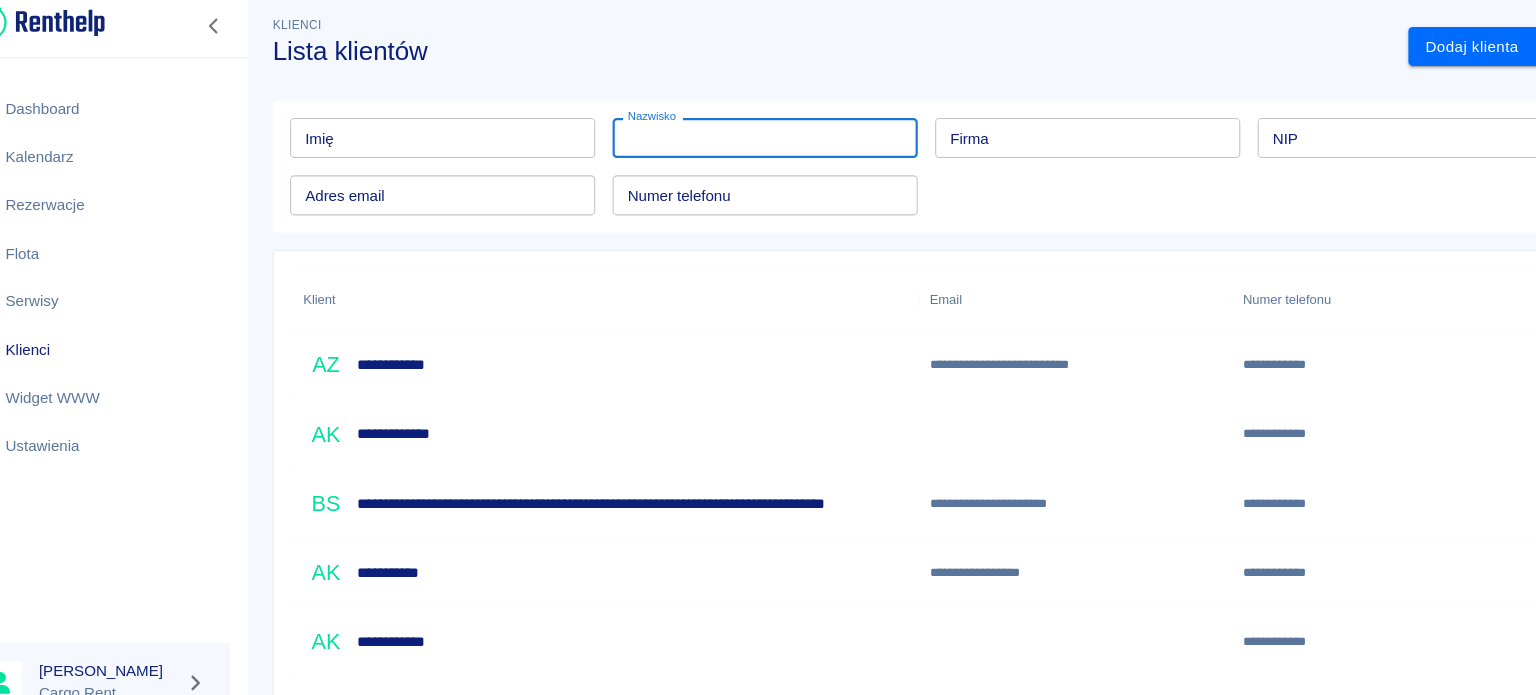 click on "Nazwisko" at bounding box center [759, 139] 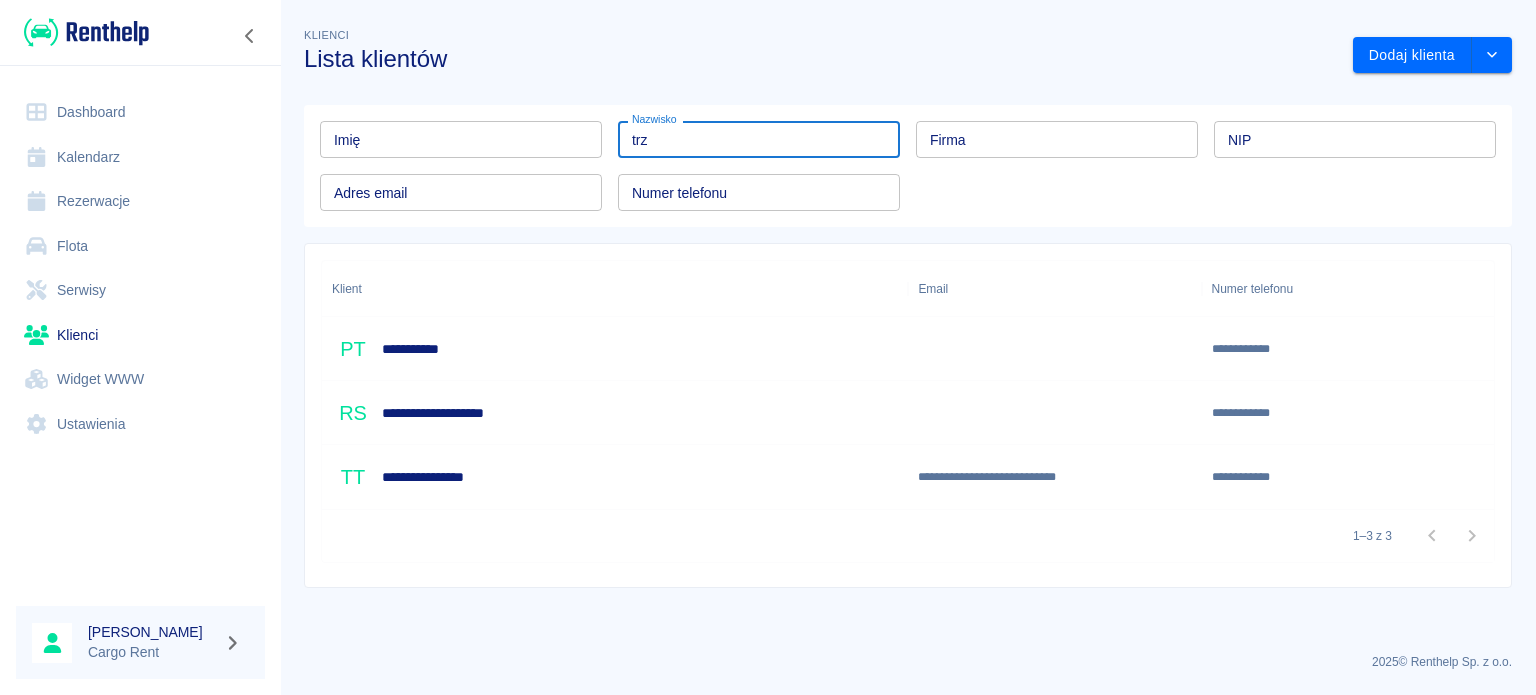 type on "trz" 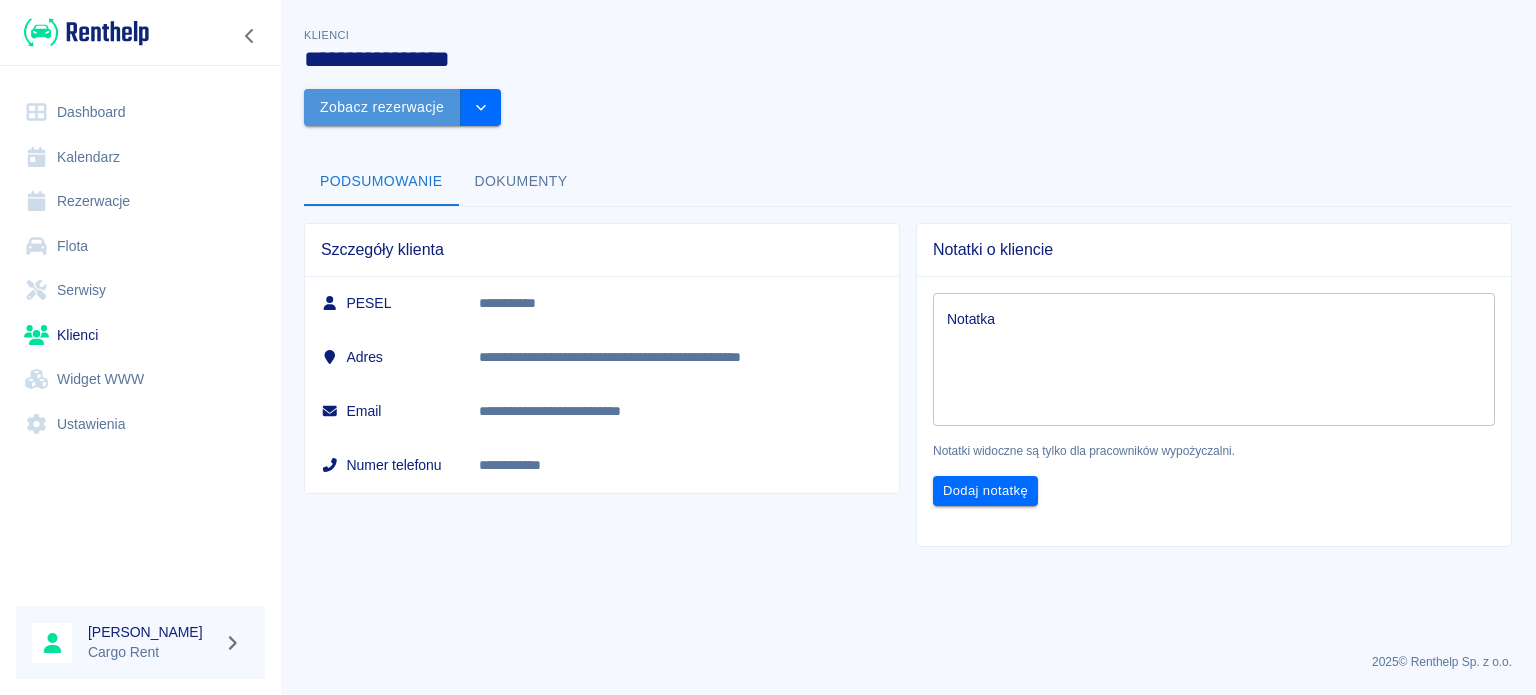 click on "Zobacz rezerwacje" at bounding box center (382, 107) 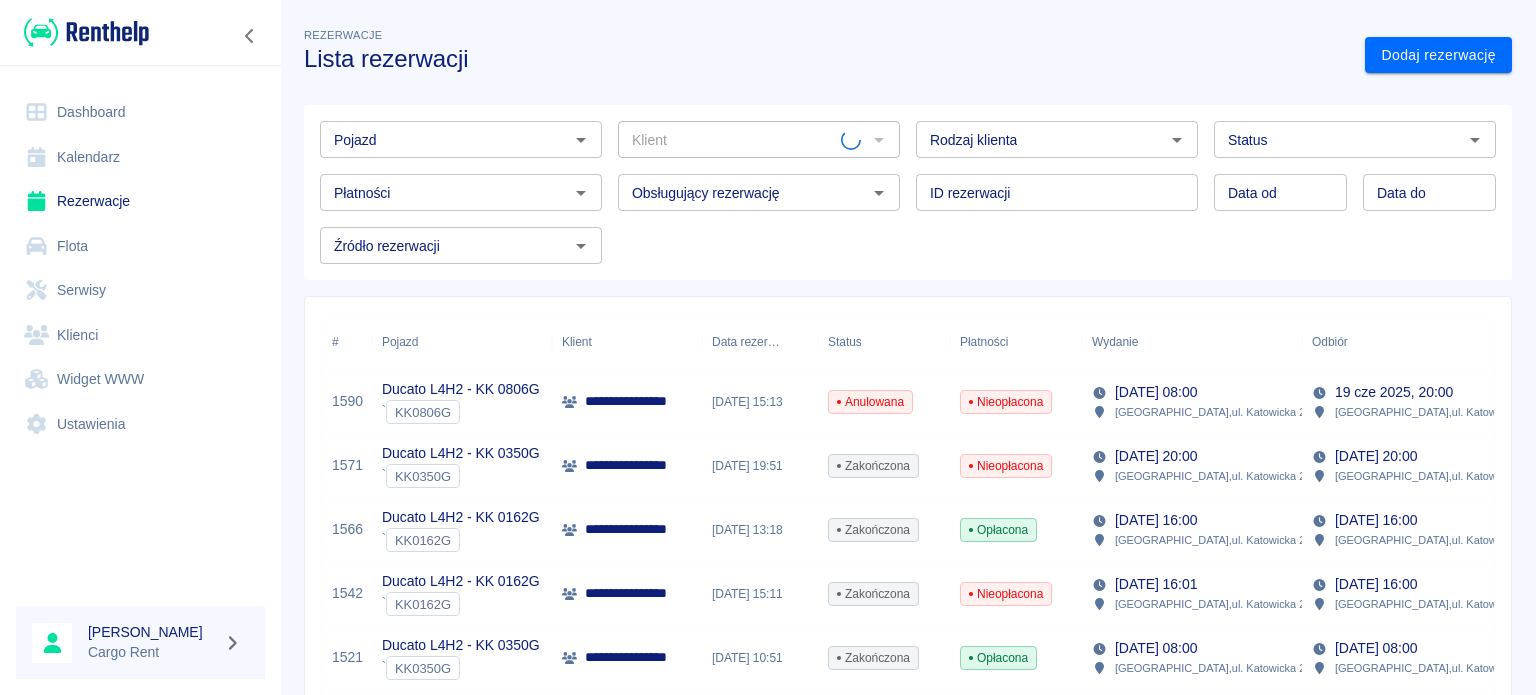 type on "Tomasz Trzciński (+48530354740)" 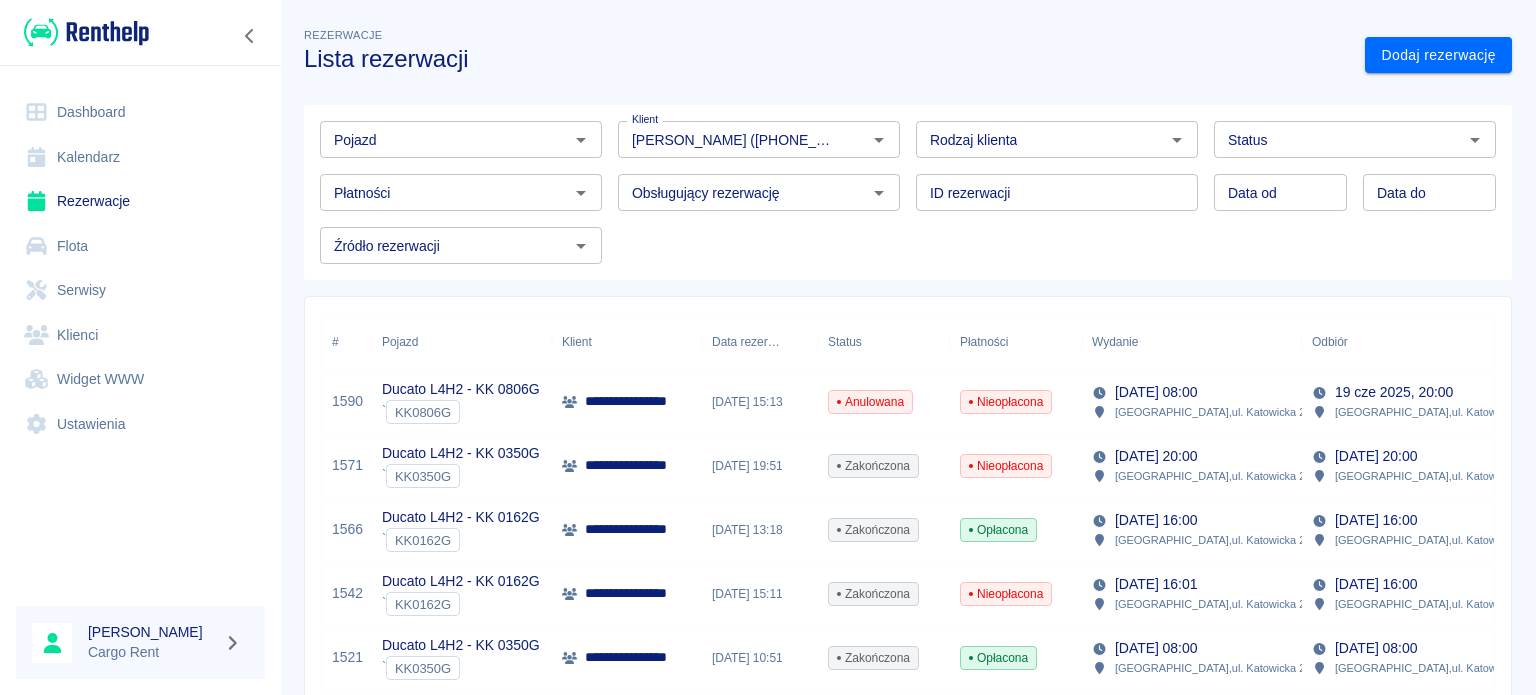click at bounding box center (86, 32) 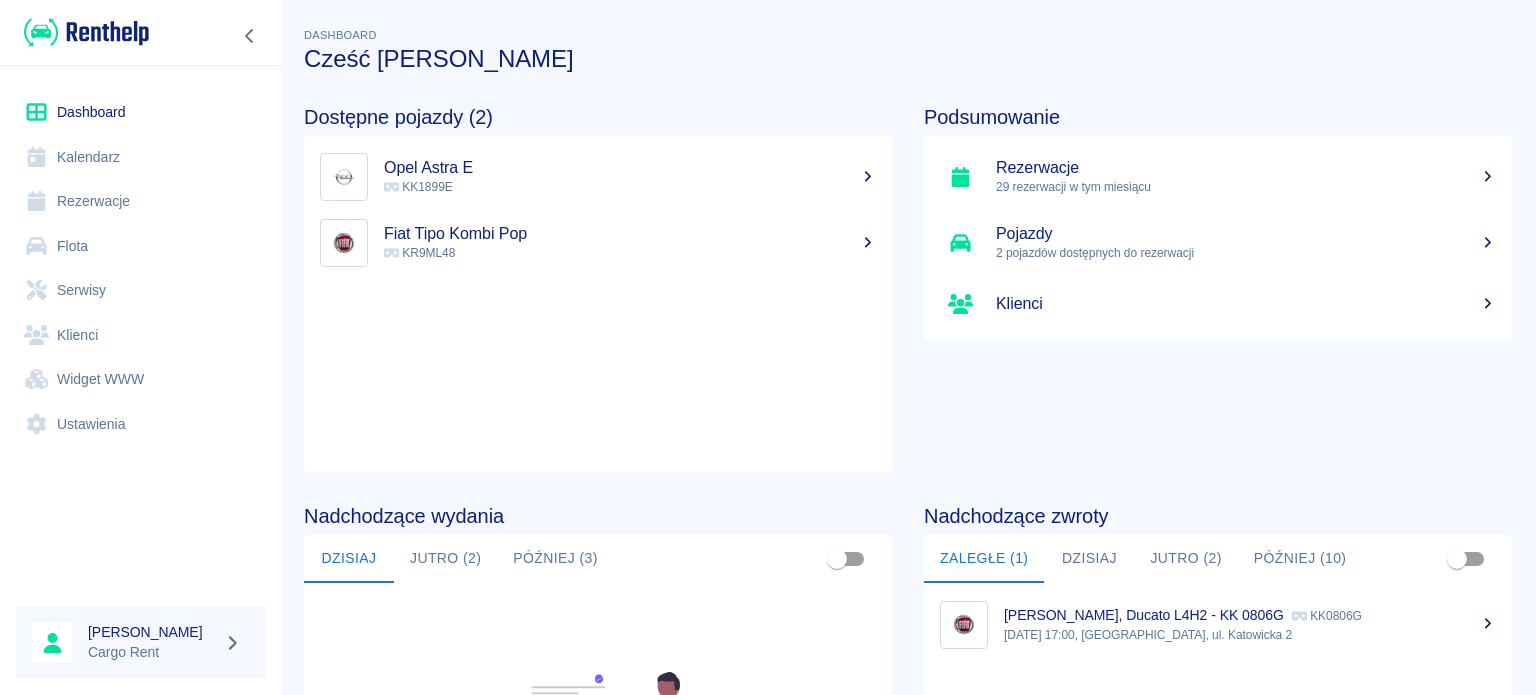 click at bounding box center (86, 32) 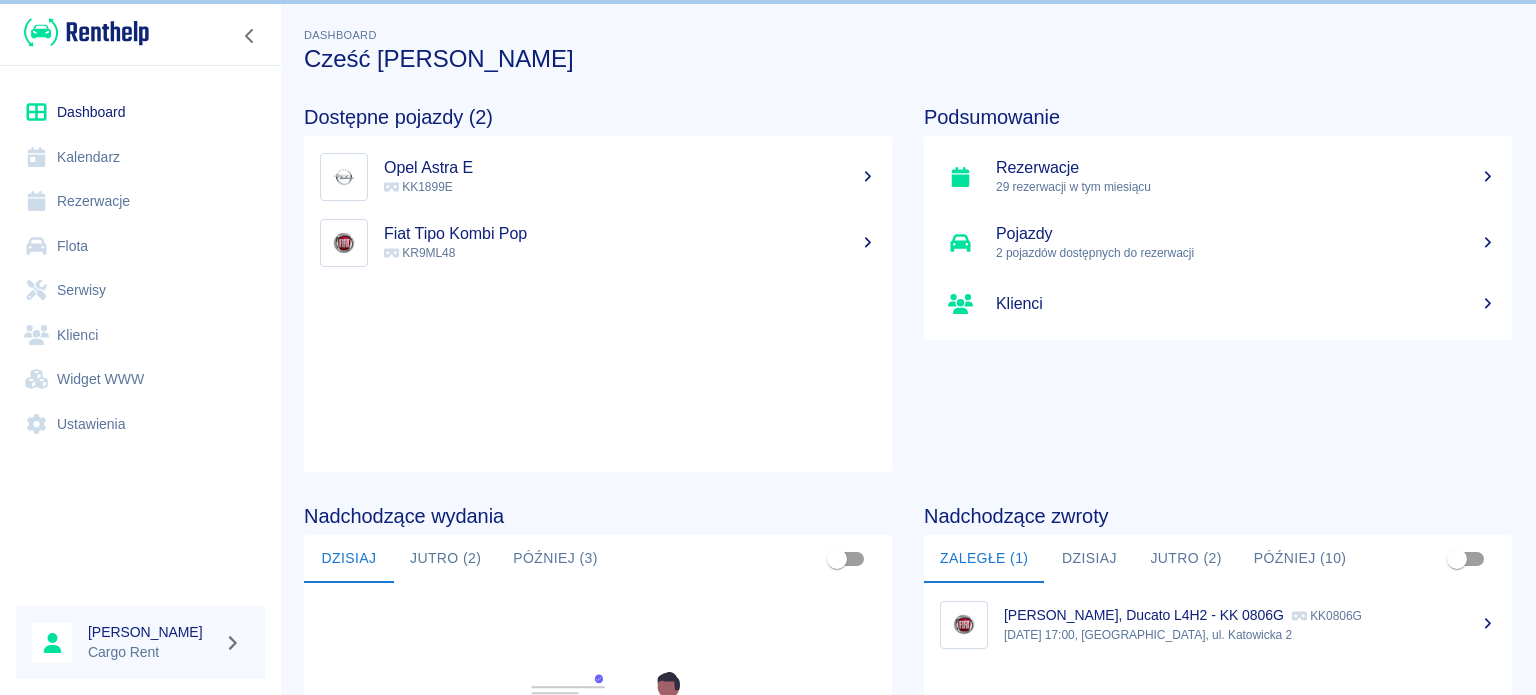 scroll, scrollTop: 158, scrollLeft: 0, axis: vertical 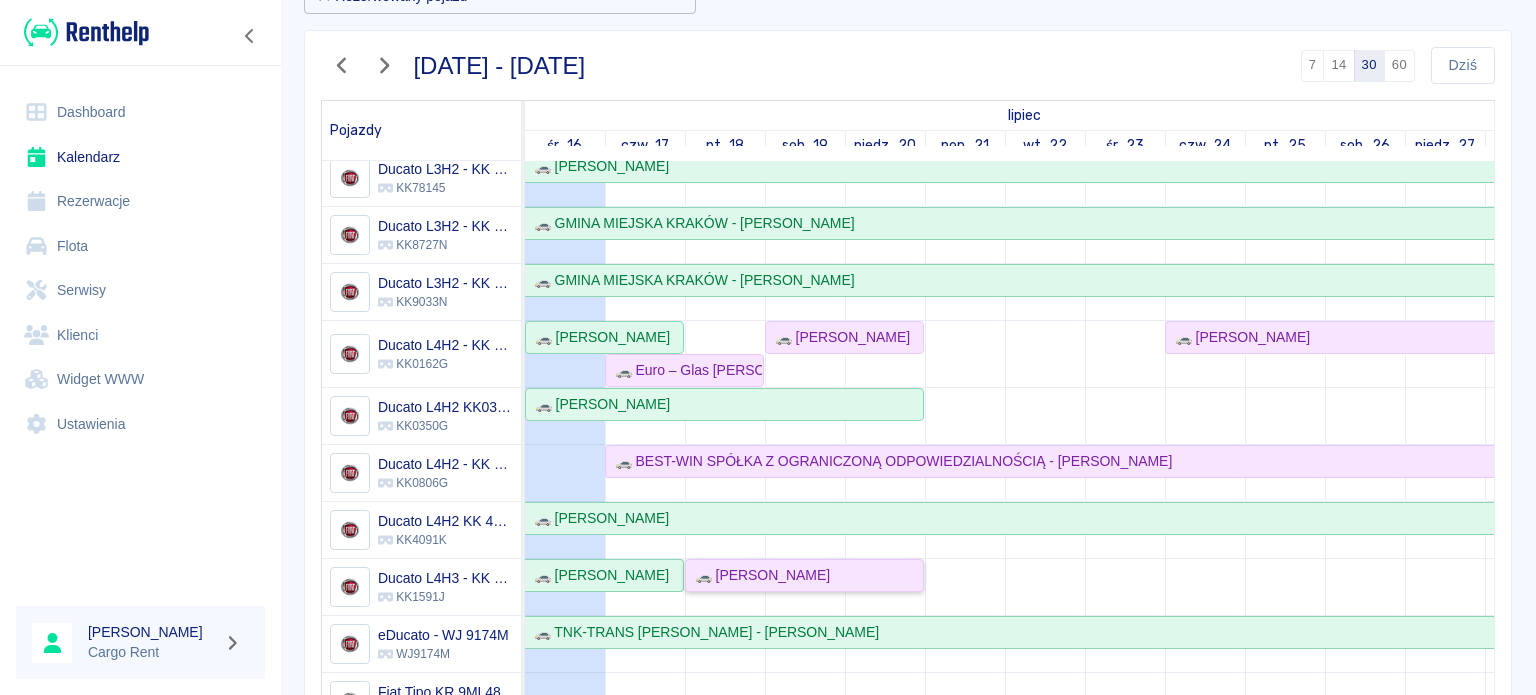 click on "🚗 [PERSON_NAME]" at bounding box center [758, 575] 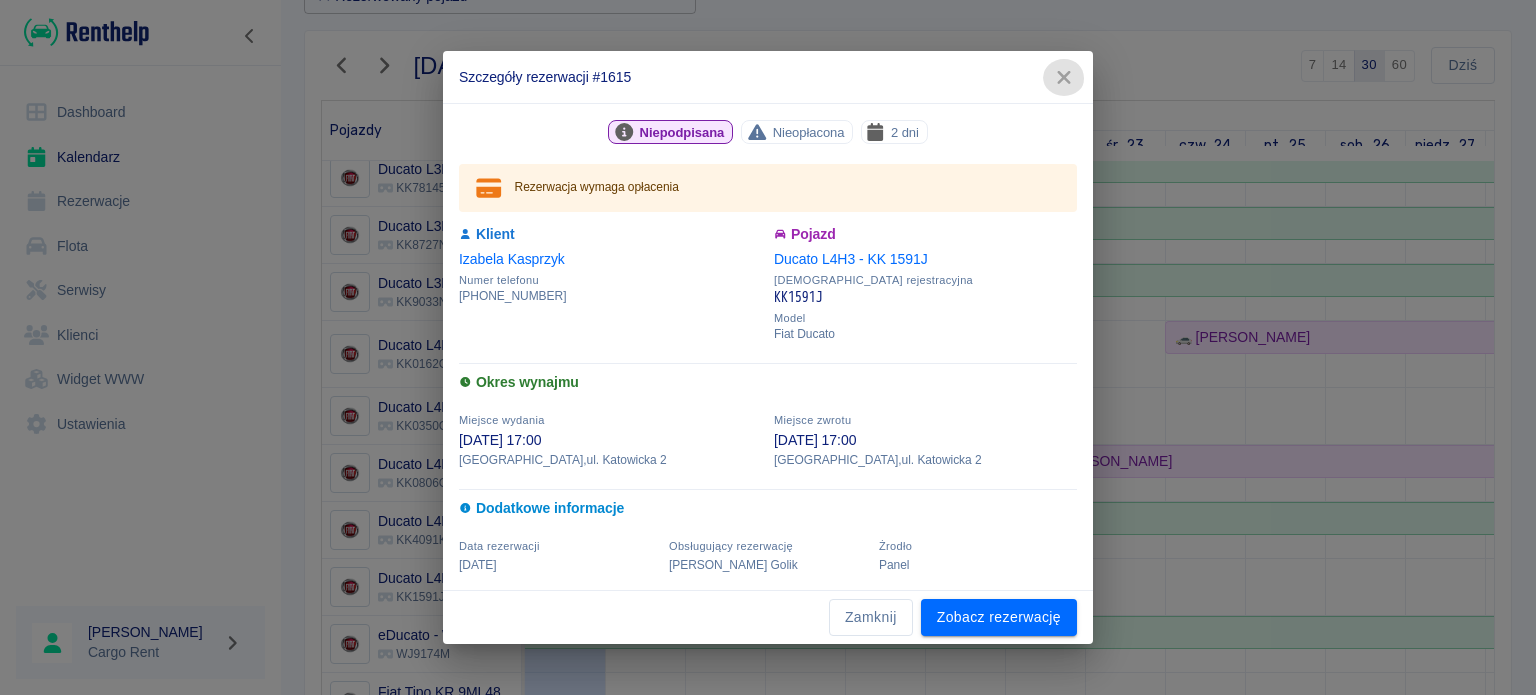 click 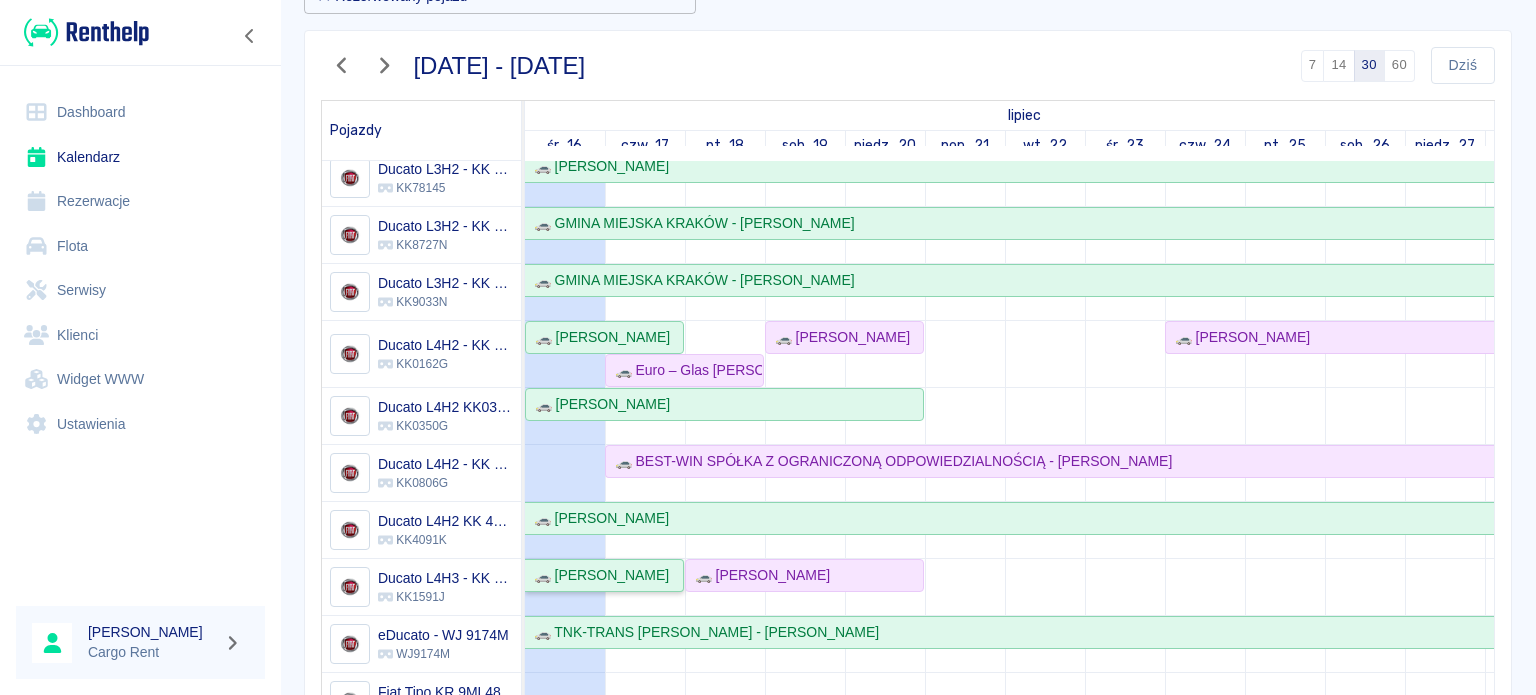 click on "🚗 [PERSON_NAME]" at bounding box center [604, 575] 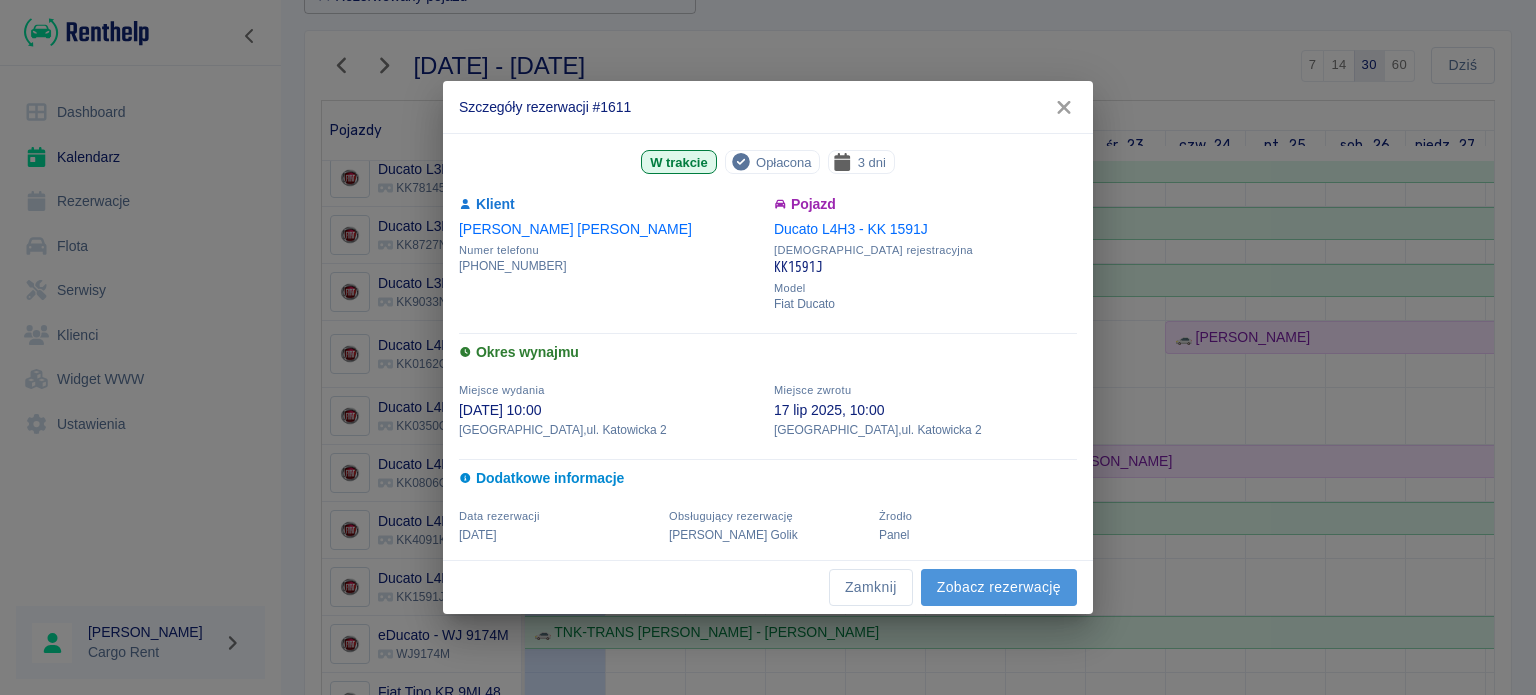 click on "Zobacz rezerwację" at bounding box center (999, 587) 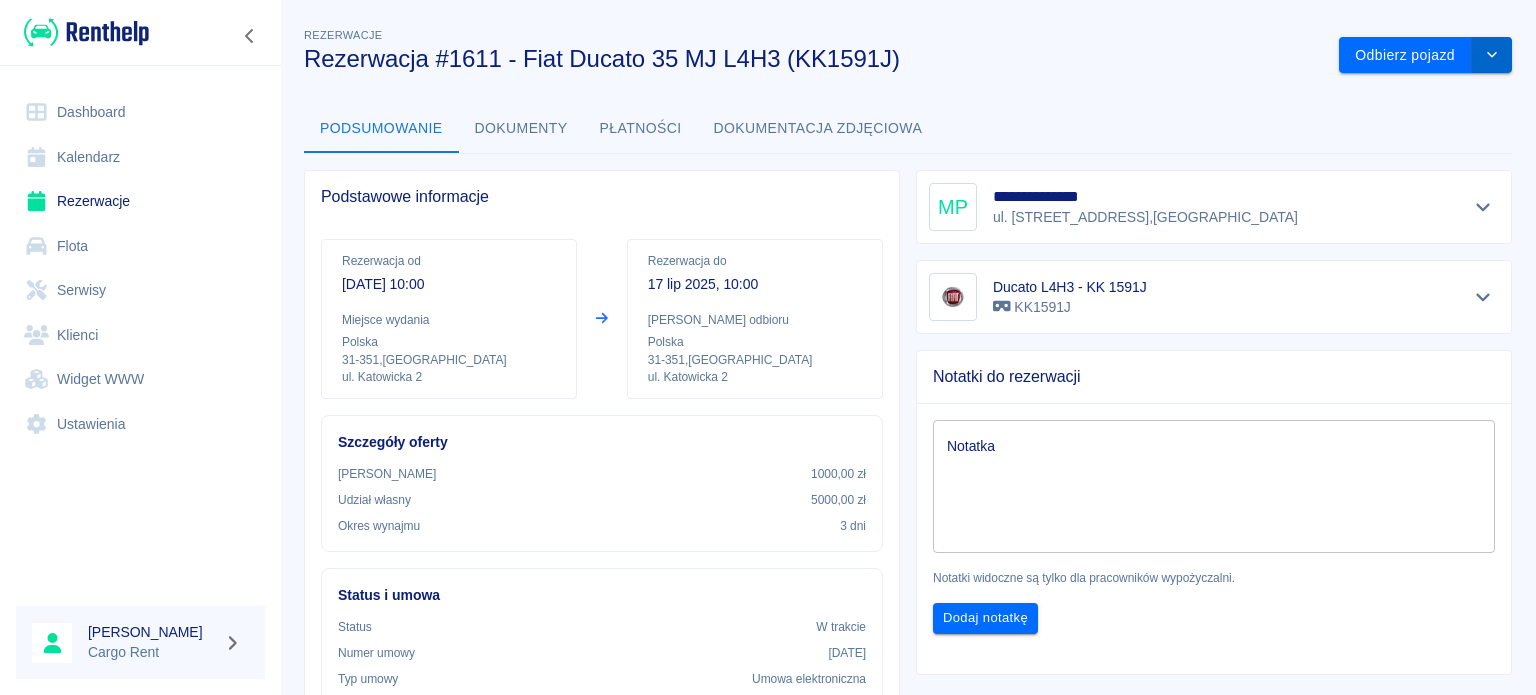 click 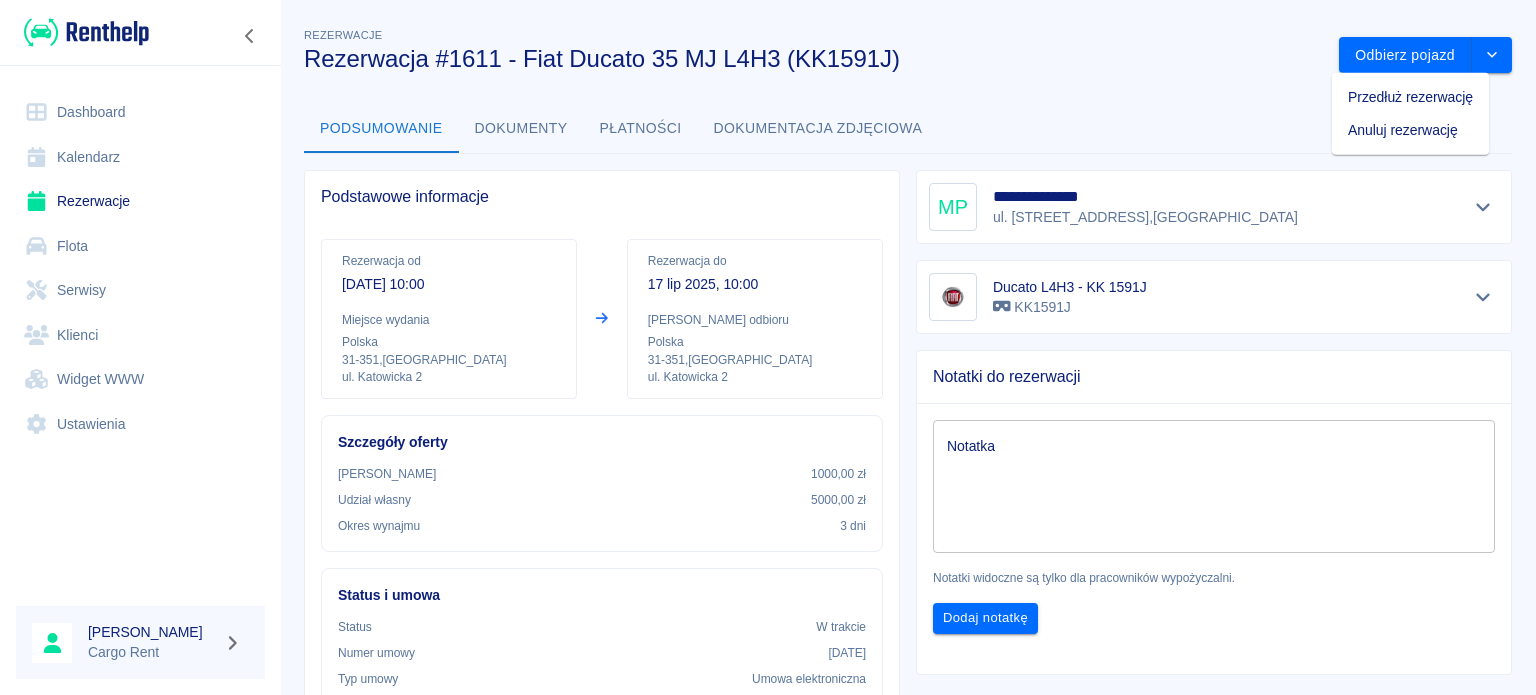 click on "Przedłuż rezerwację" at bounding box center [1410, 97] 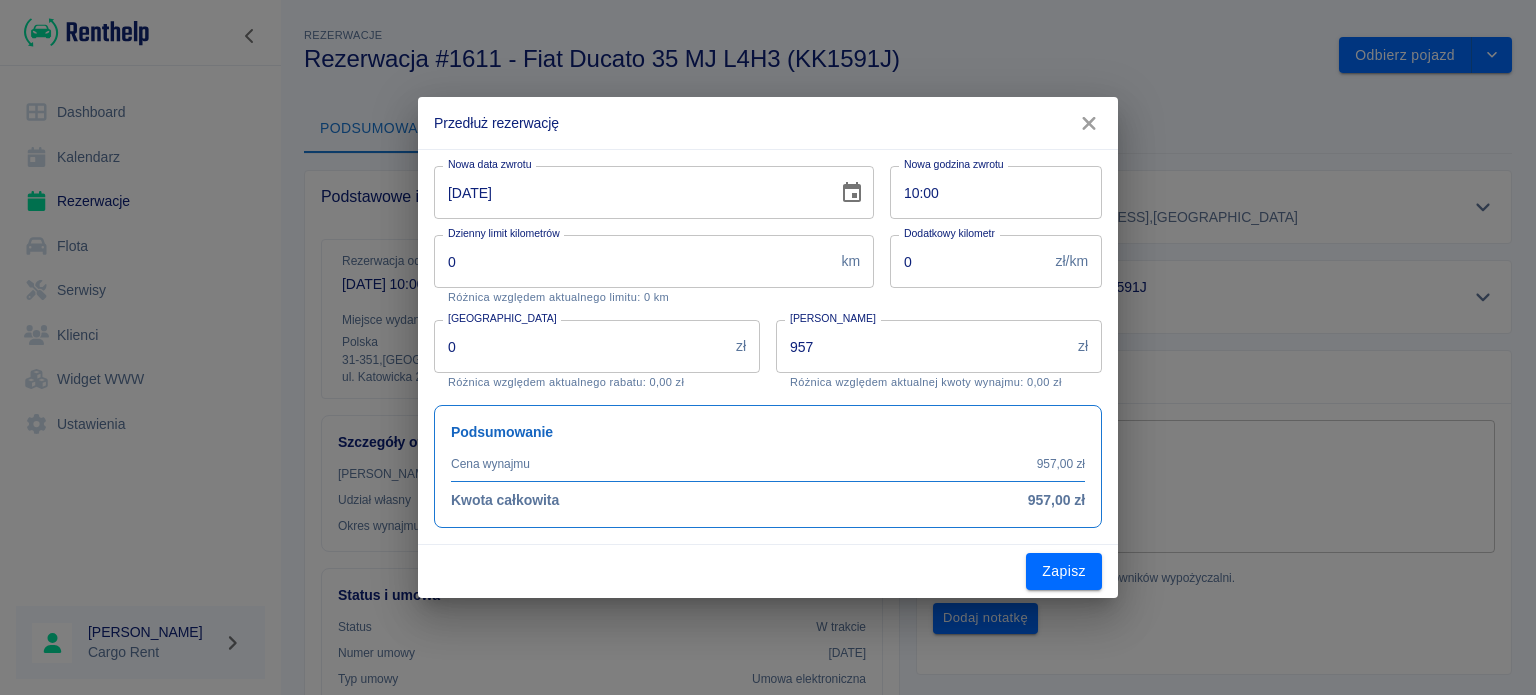 click 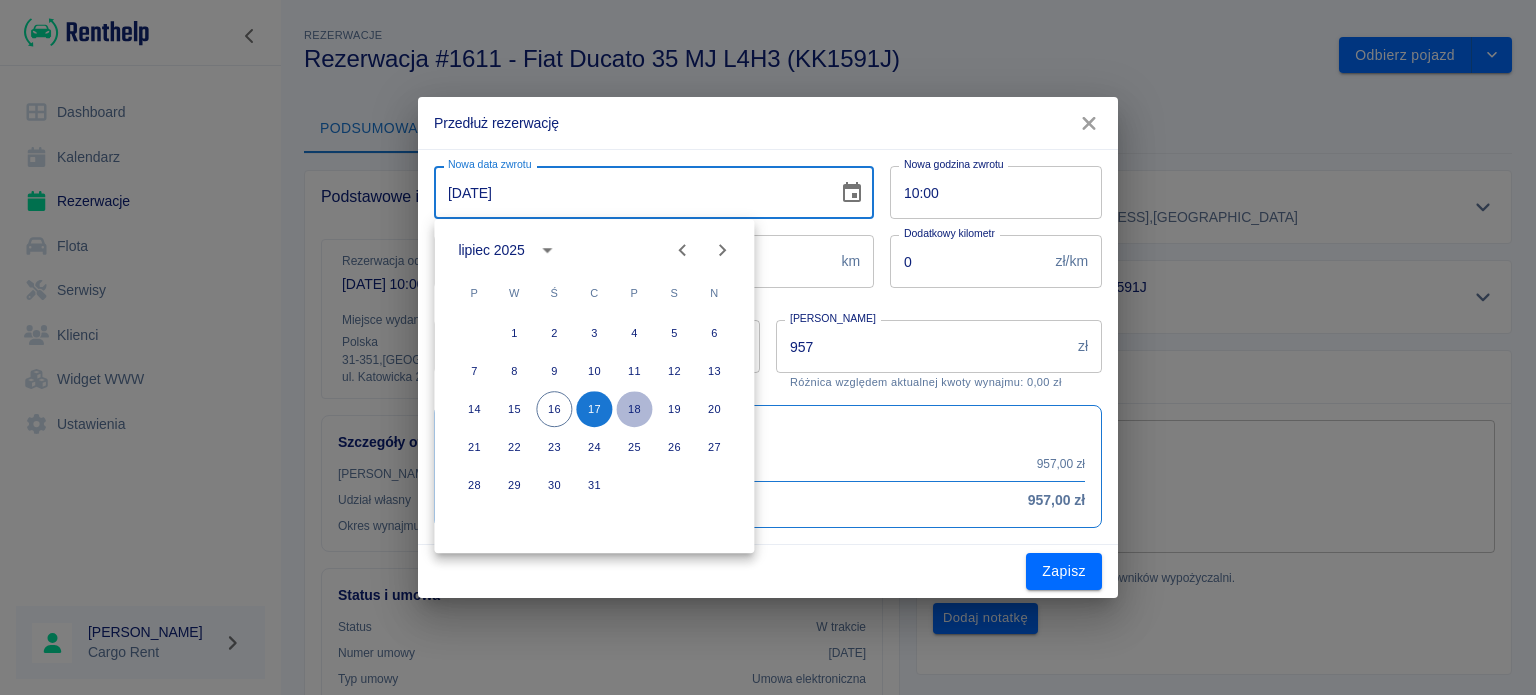click on "18" at bounding box center [634, 409] 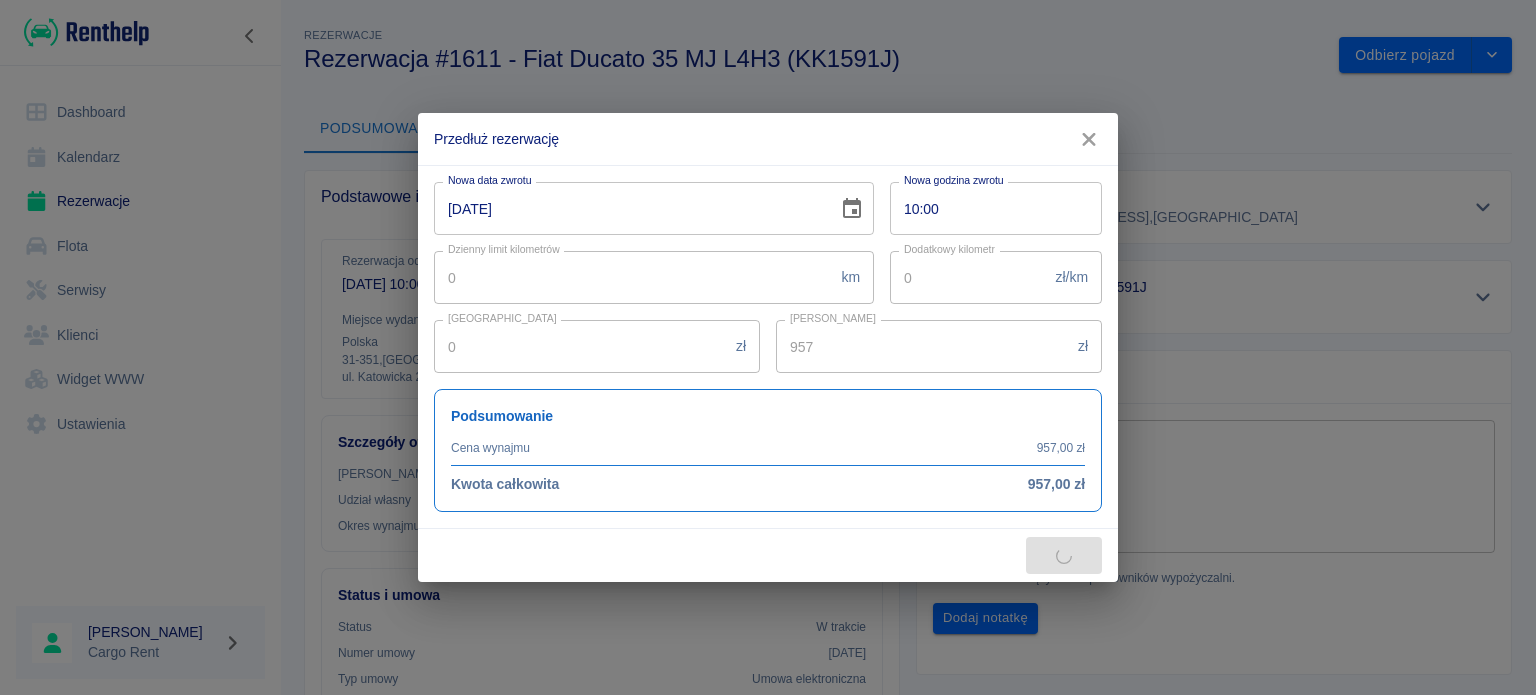 type on "1276" 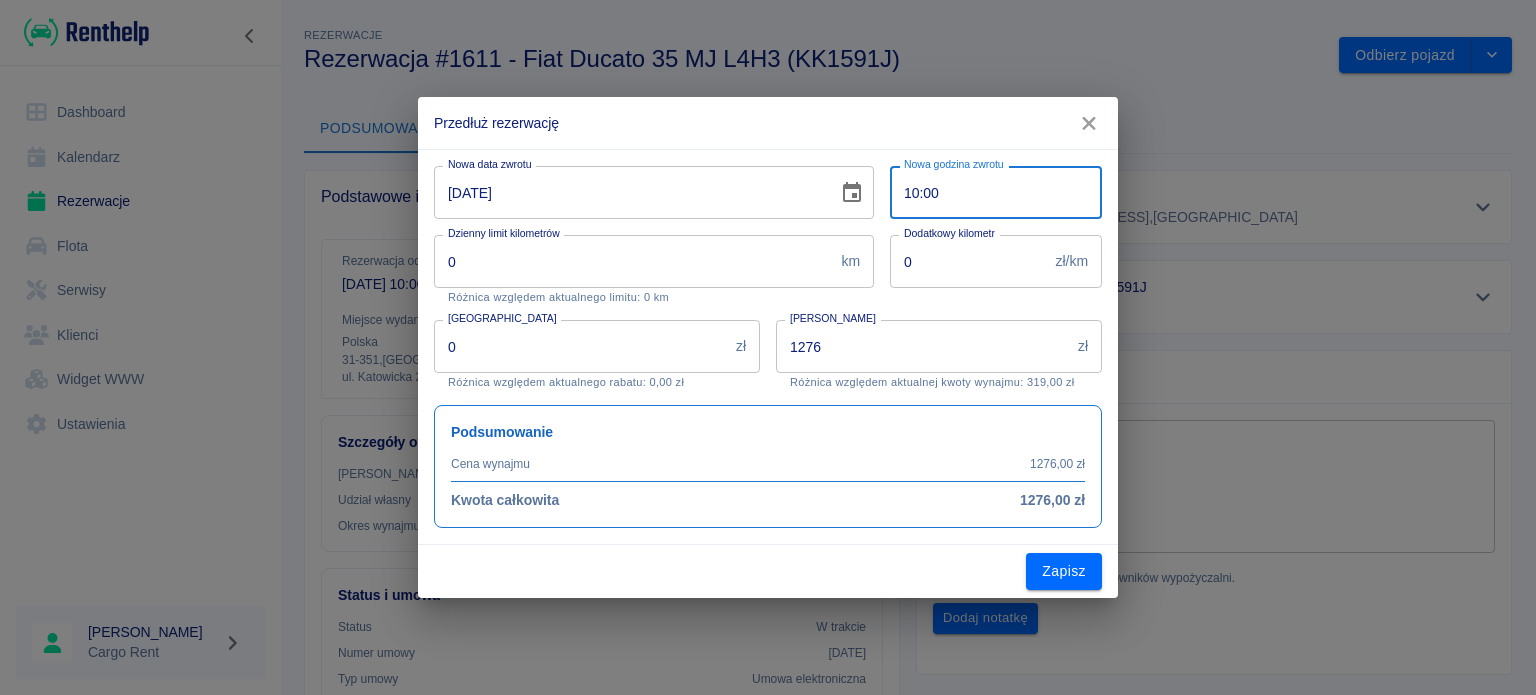 click on "10:00" at bounding box center (989, 192) 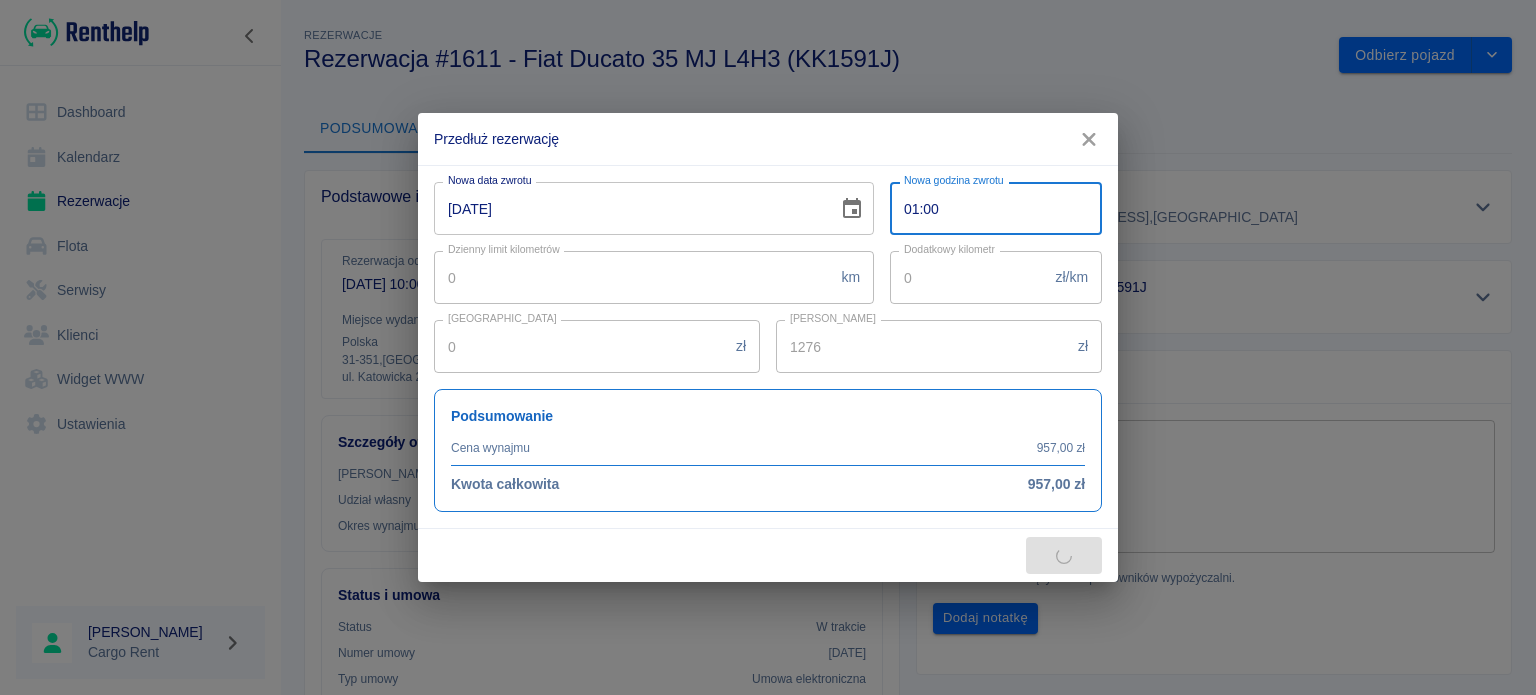 type on "14:00" 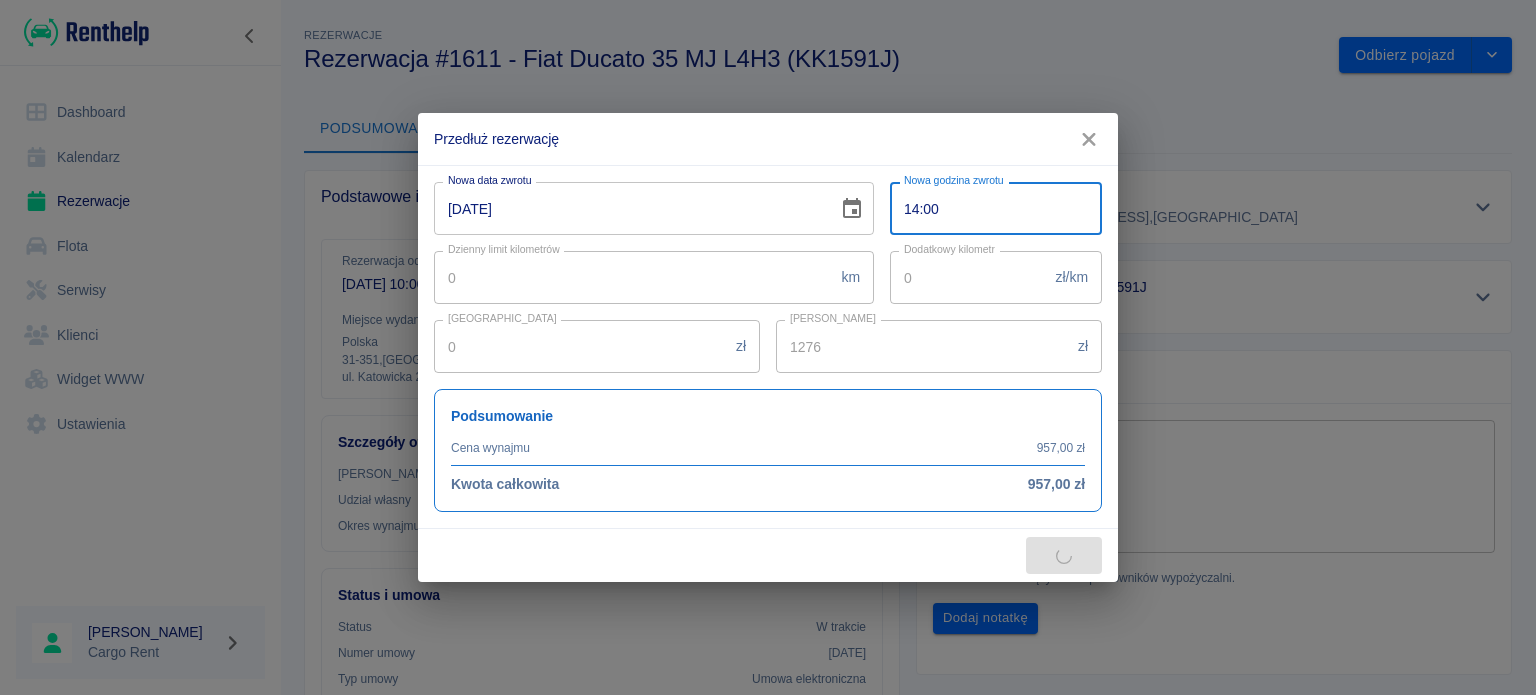 type on "1595" 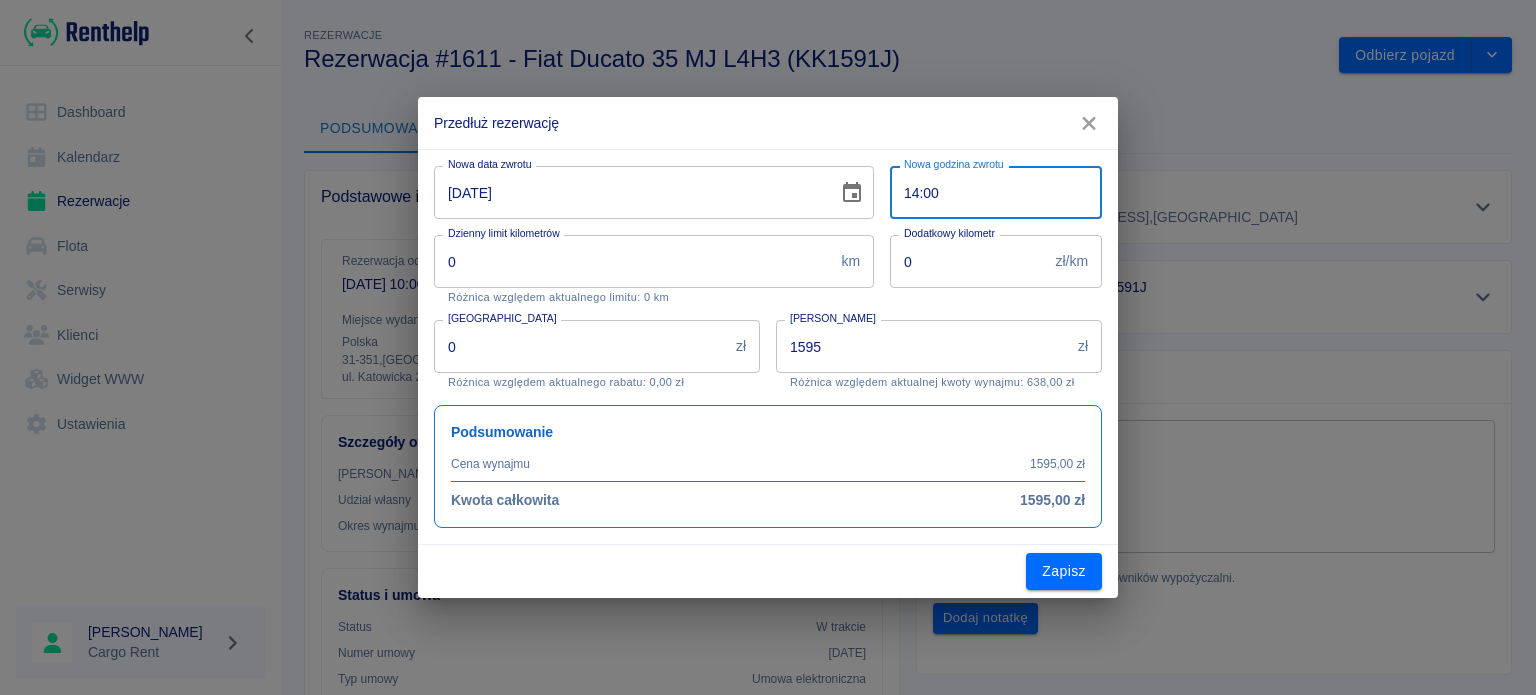 type on "14:00" 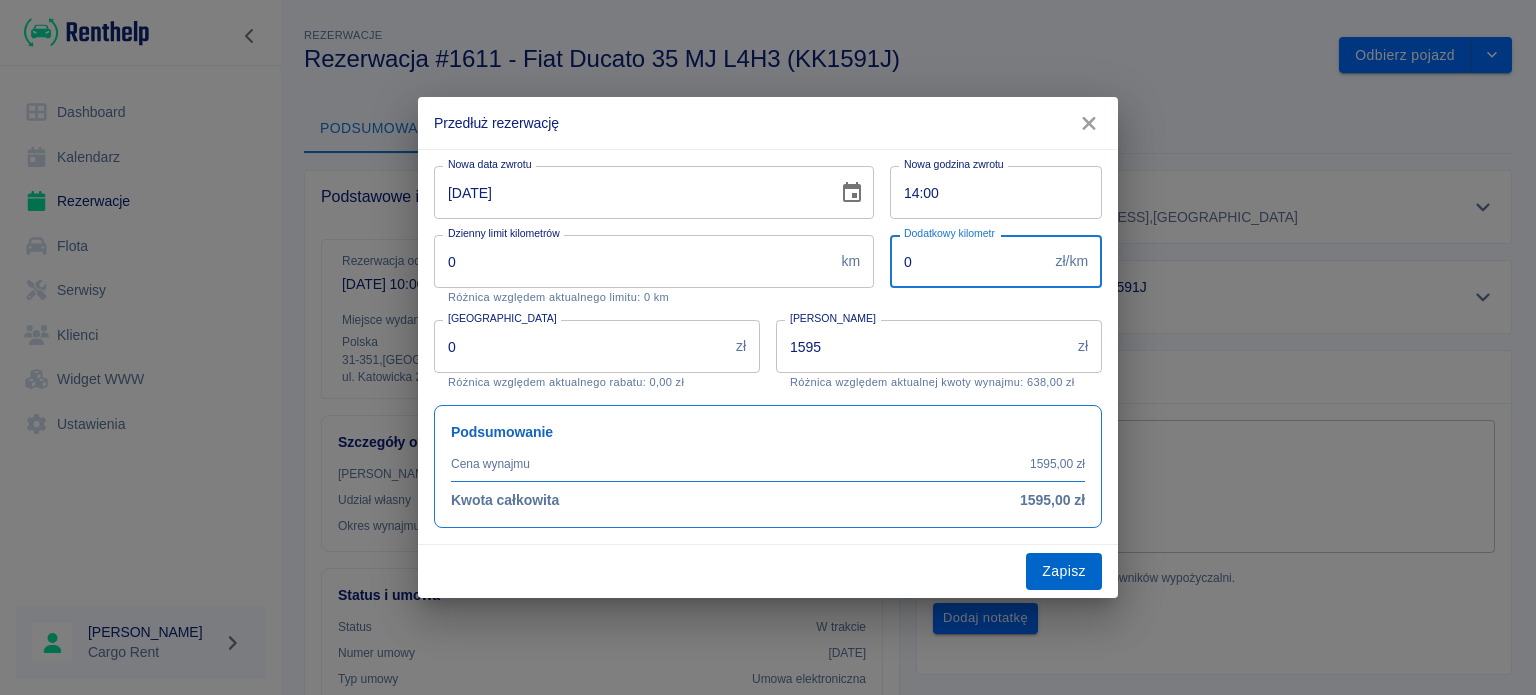 click on "Zapisz" at bounding box center [1064, 571] 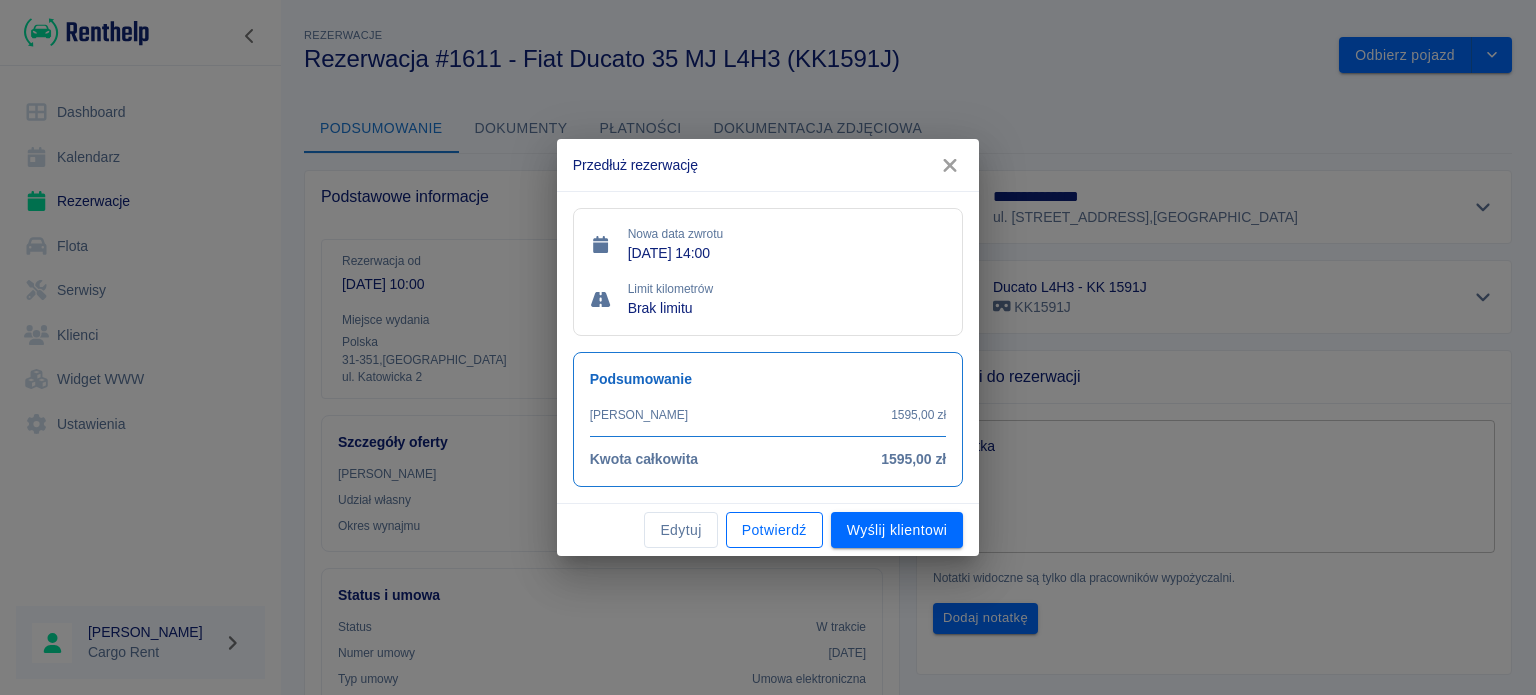 click on "Potwierdź" at bounding box center [774, 530] 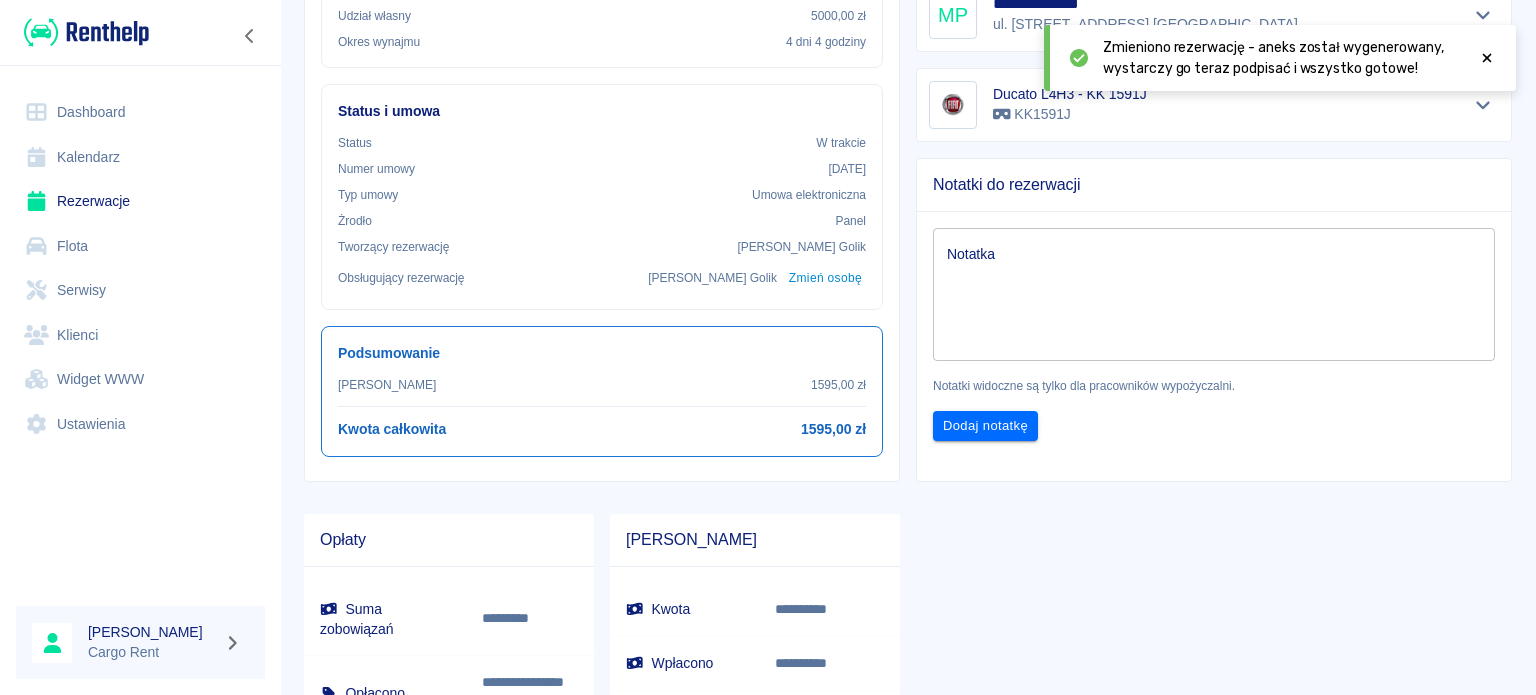 scroll, scrollTop: 0, scrollLeft: 0, axis: both 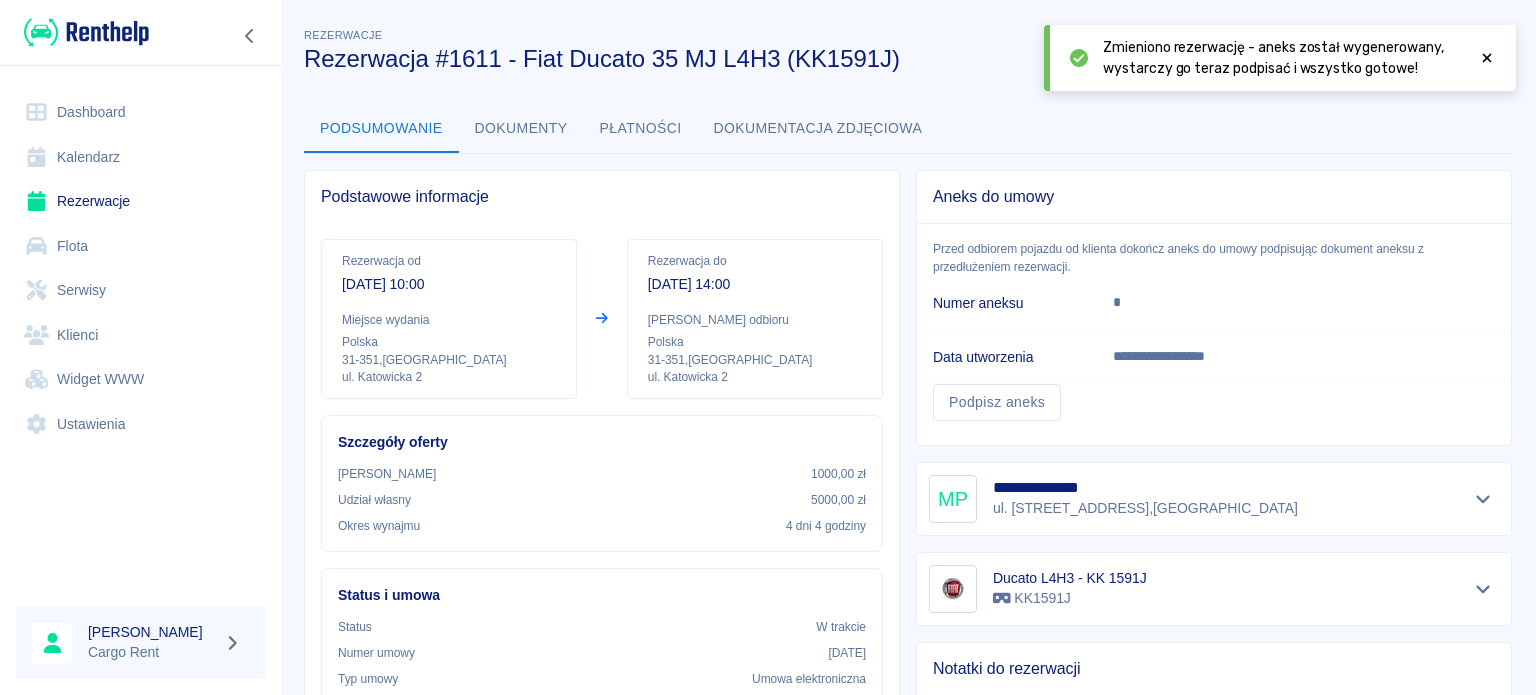 click on "Kalendarz" at bounding box center (140, 157) 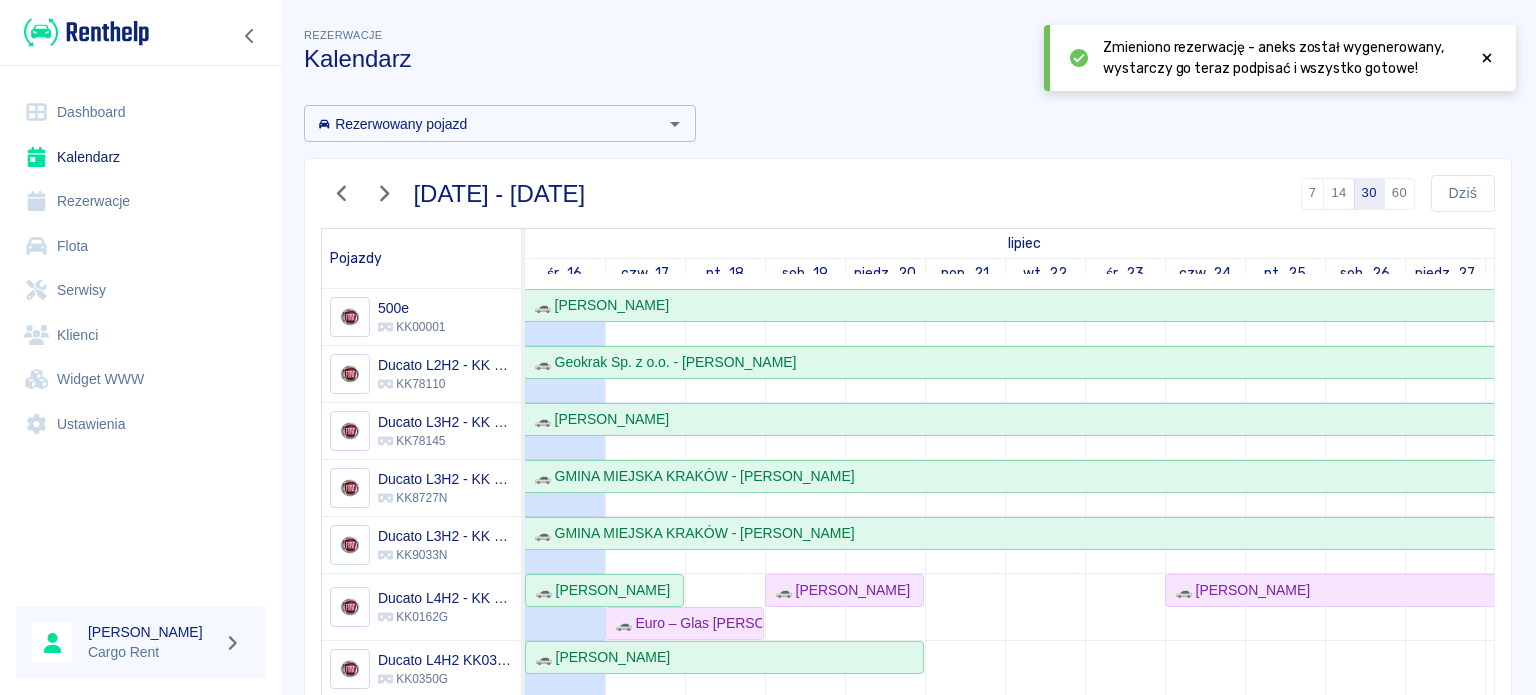 scroll, scrollTop: 146, scrollLeft: 0, axis: vertical 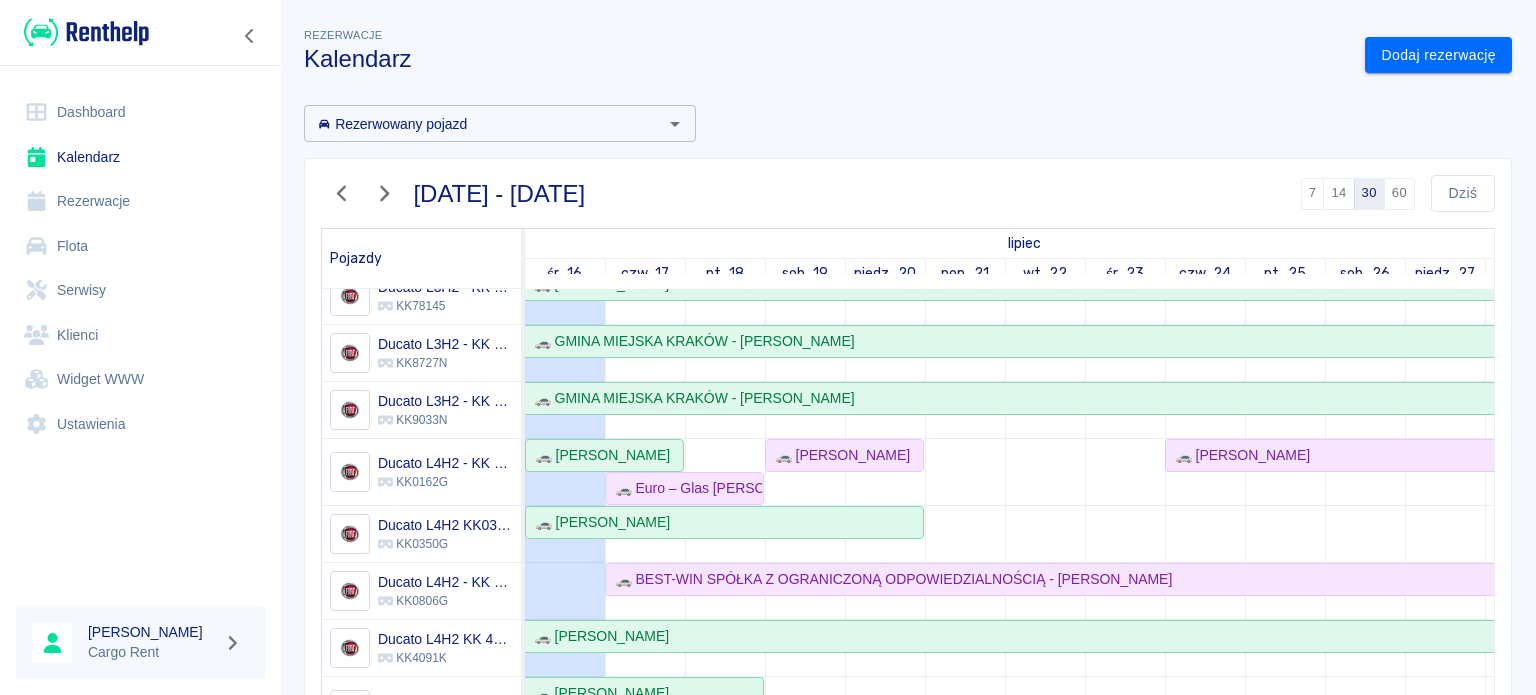 click 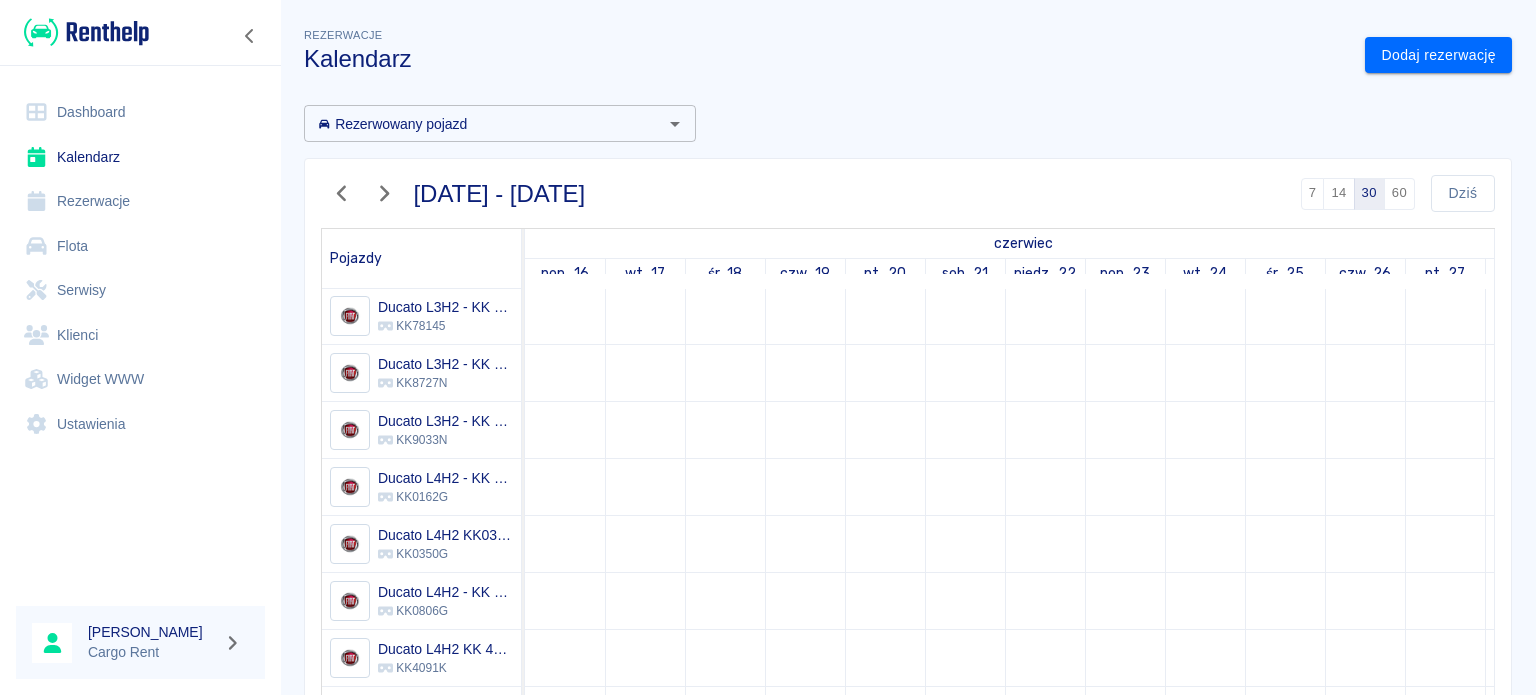 scroll, scrollTop: 126, scrollLeft: 0, axis: vertical 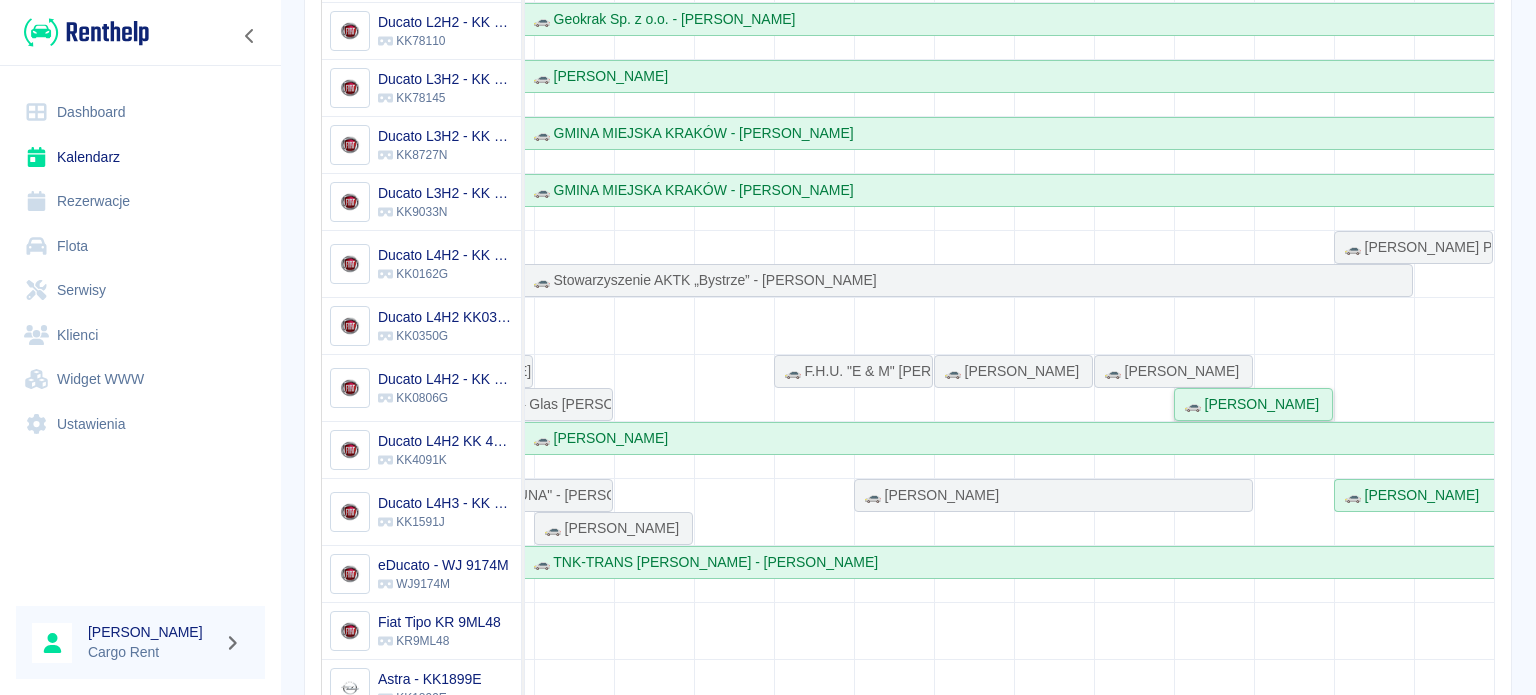 click on "🚗 Jakub Federak" 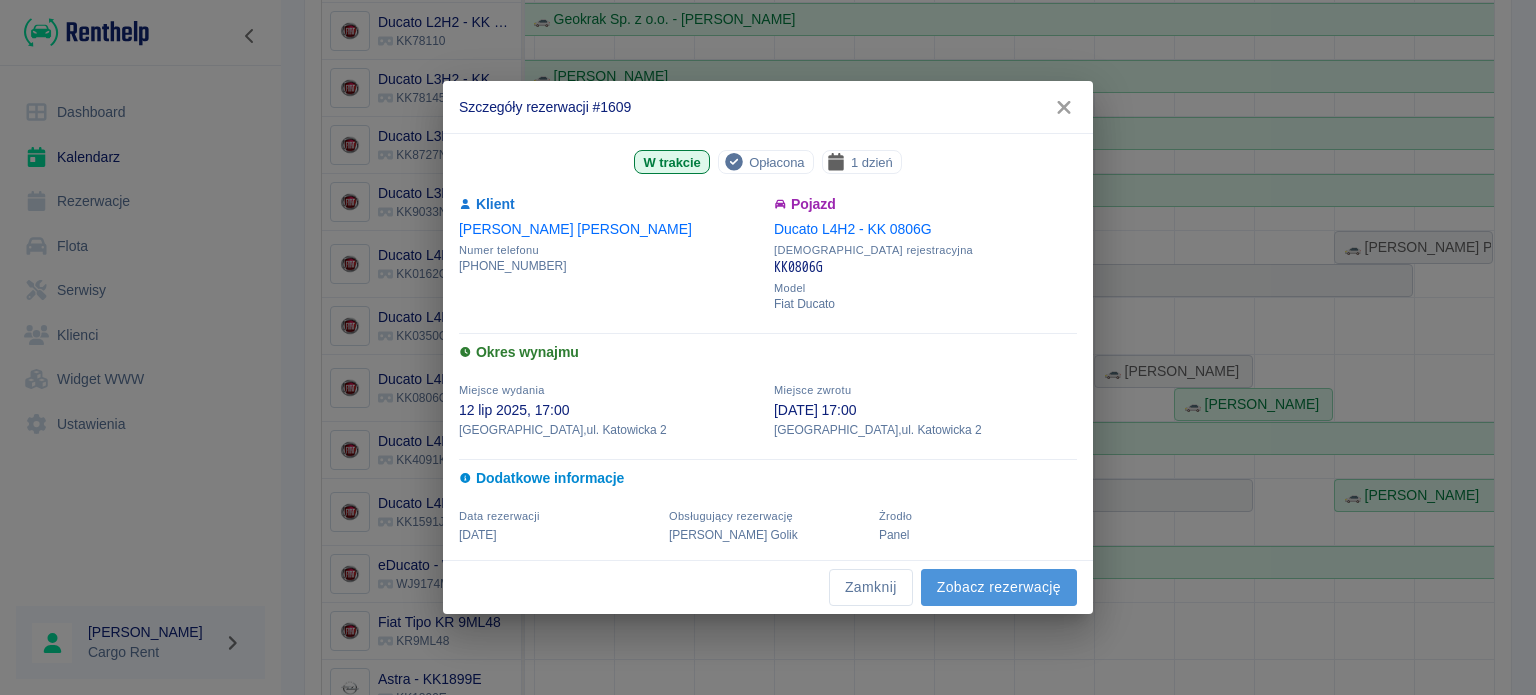 click on "Zobacz rezerwację" at bounding box center (999, 587) 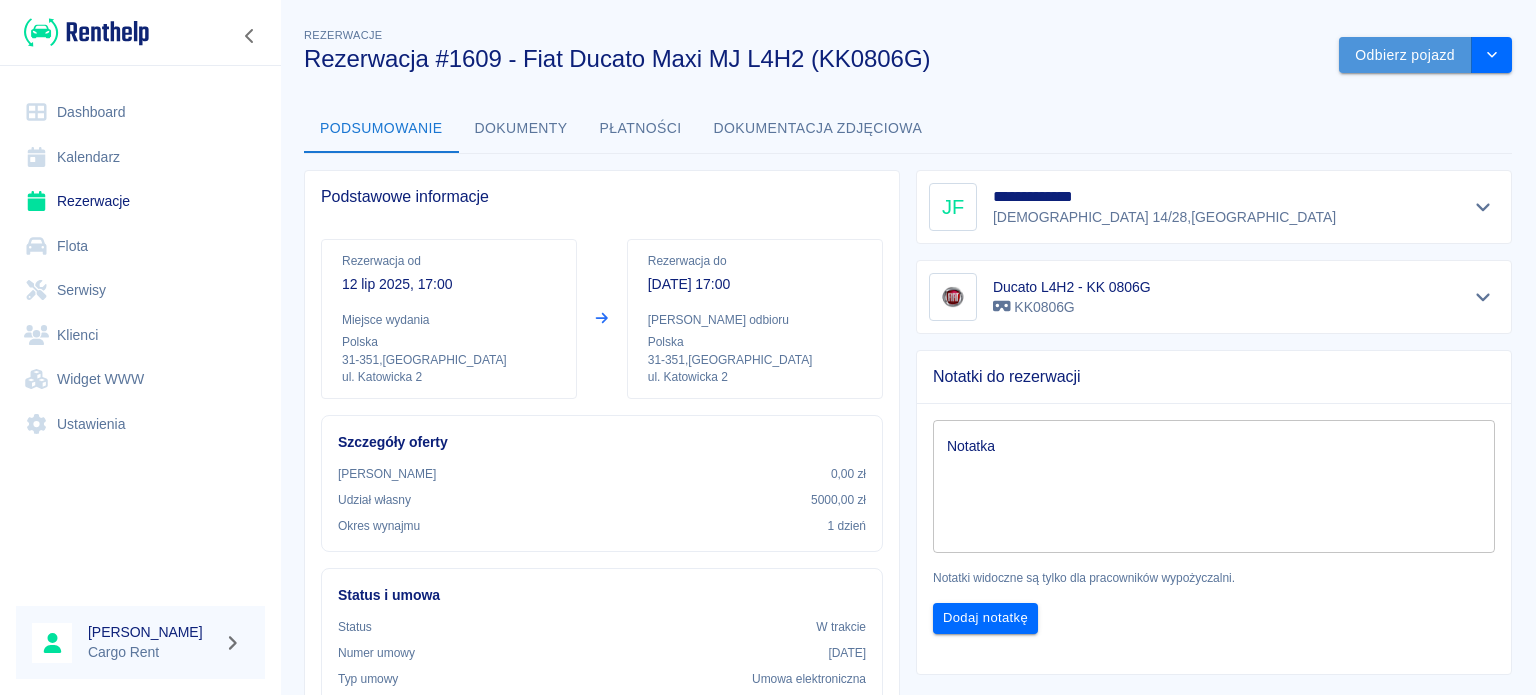 click on "Odbierz pojazd" at bounding box center [1405, 55] 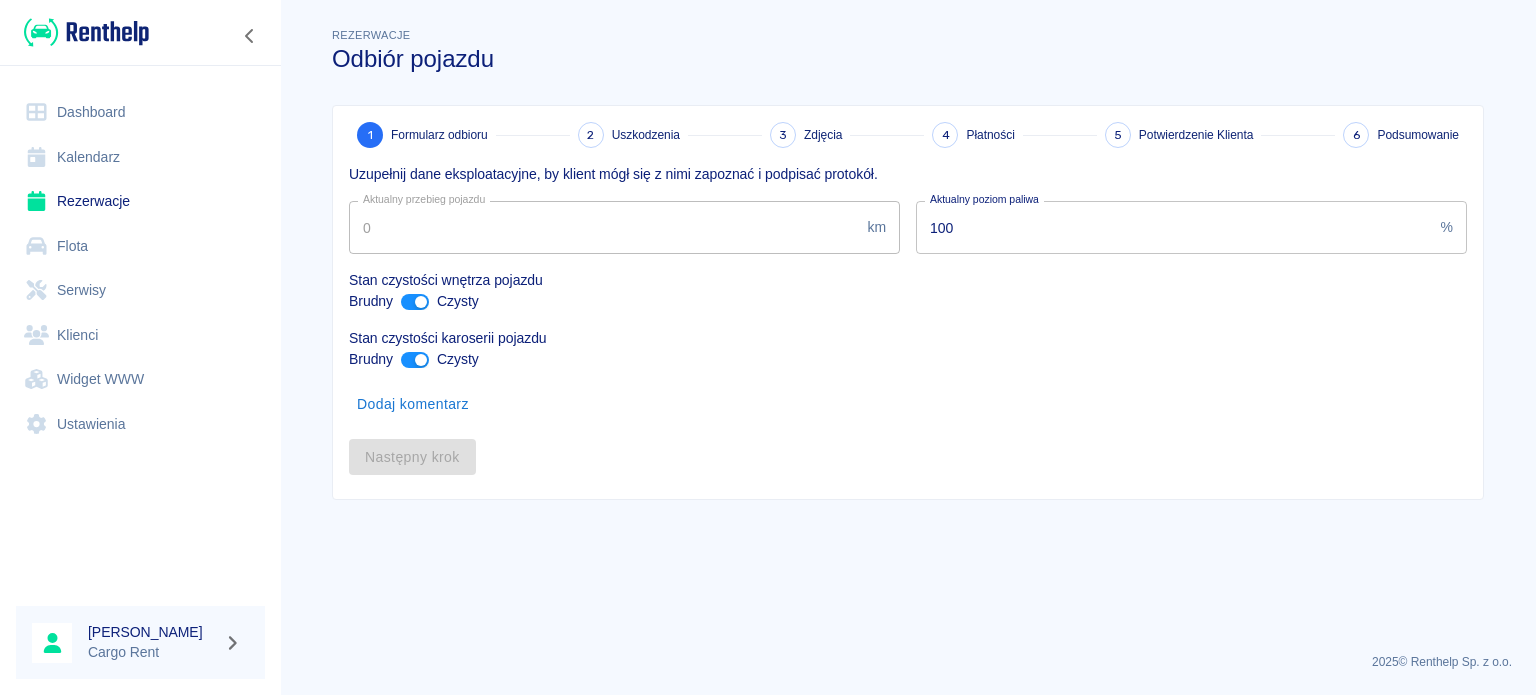type on "62519" 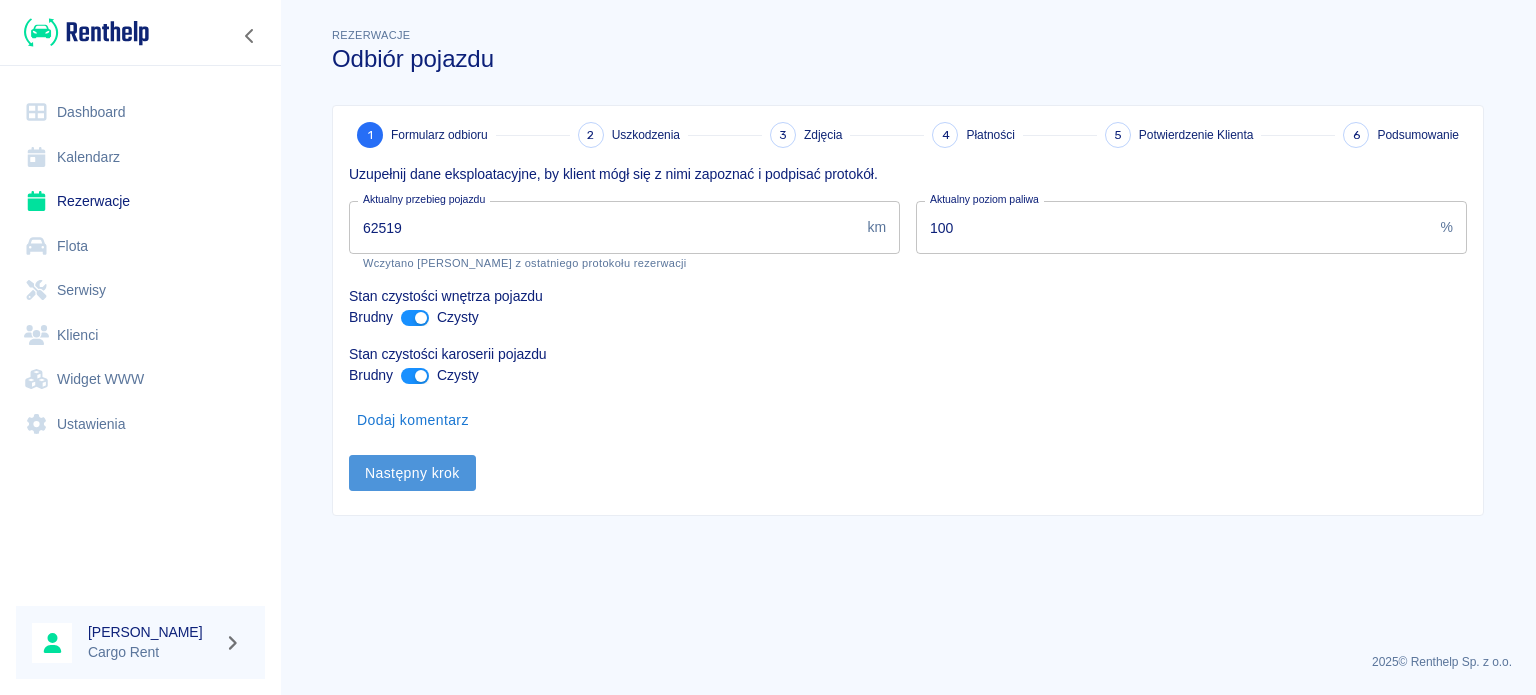 click on "Następny krok" at bounding box center (412, 473) 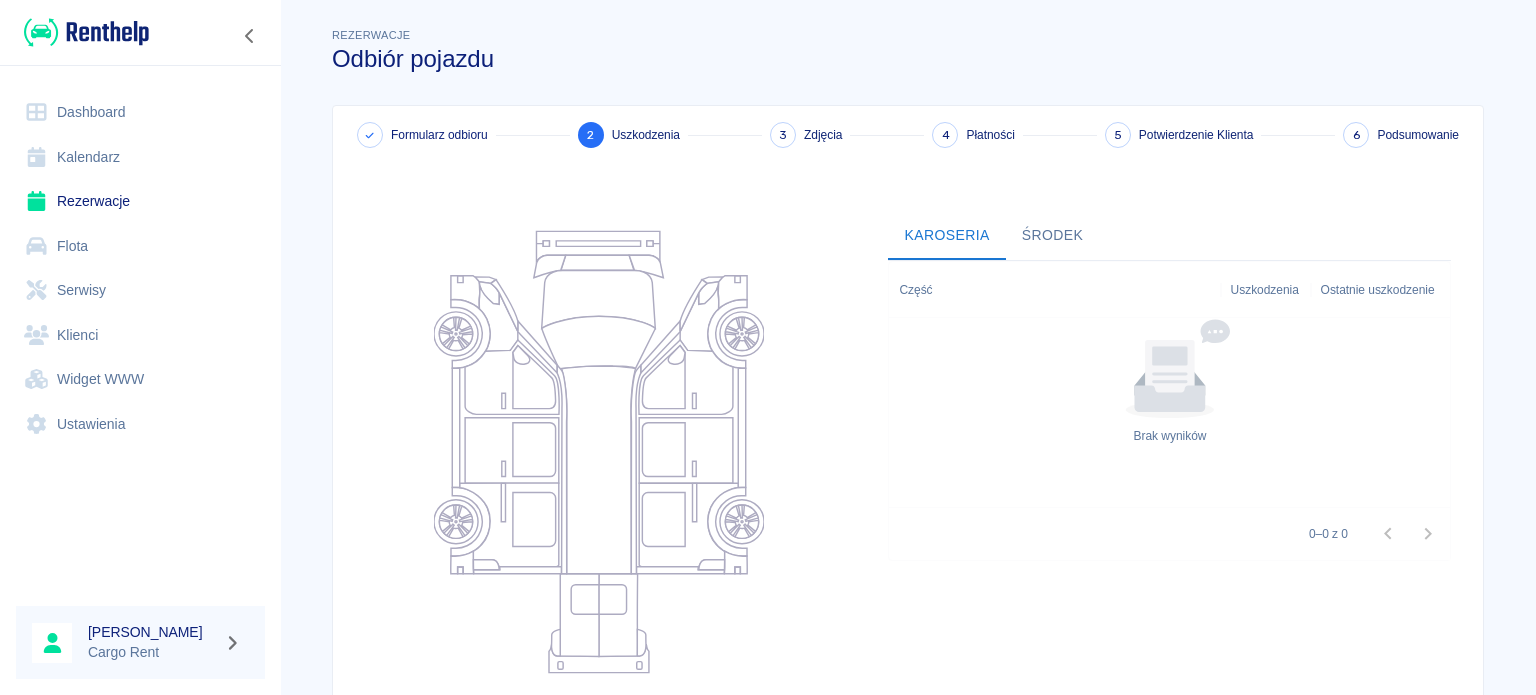 scroll, scrollTop: 259, scrollLeft: 0, axis: vertical 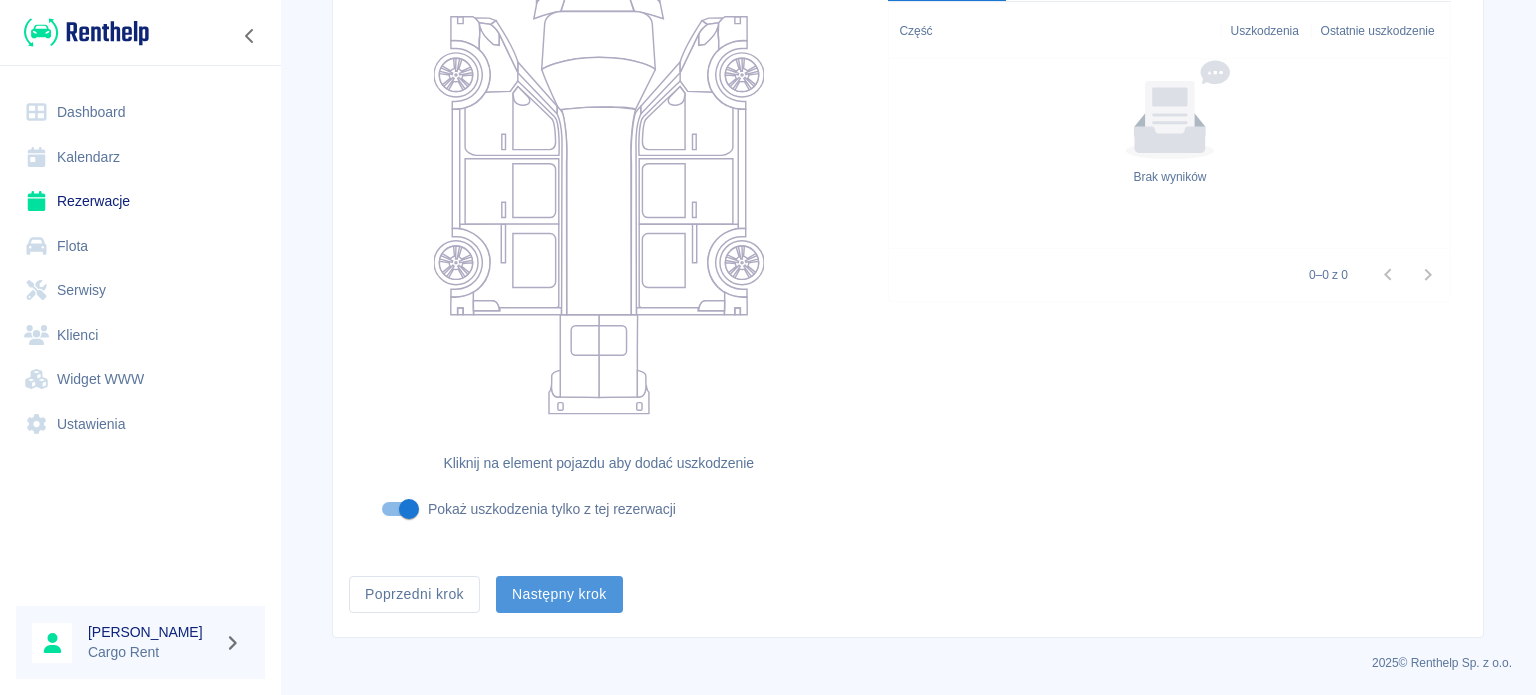 click on "Następny krok" at bounding box center (559, 594) 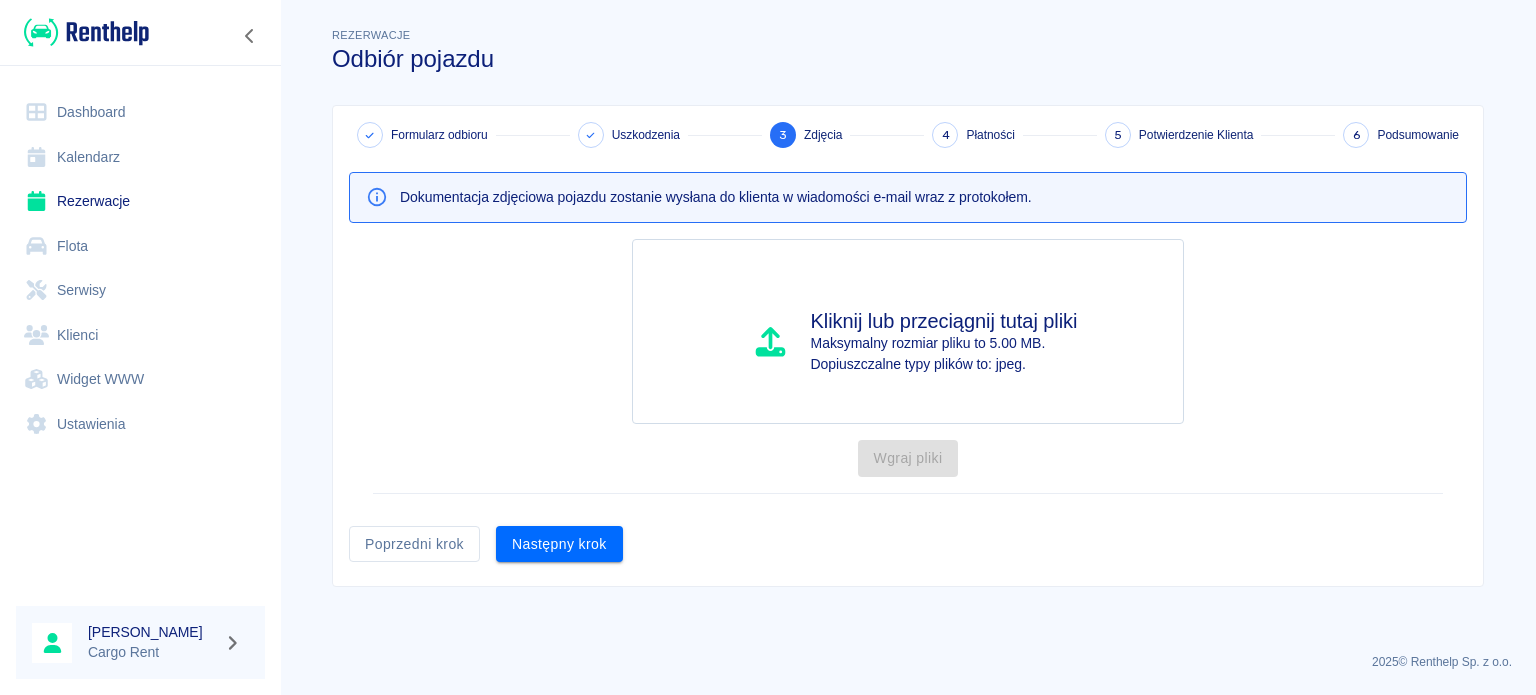 scroll, scrollTop: 0, scrollLeft: 0, axis: both 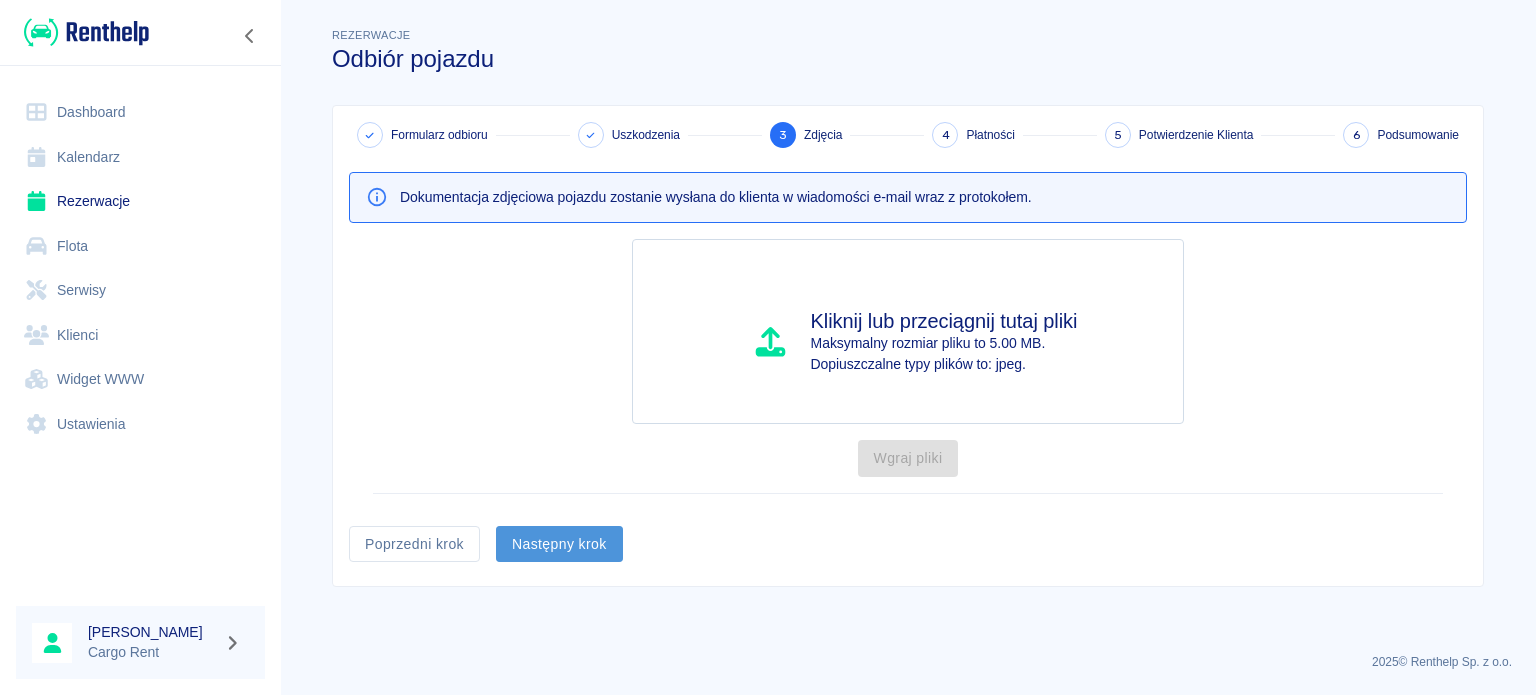 click on "Następny krok" at bounding box center (559, 544) 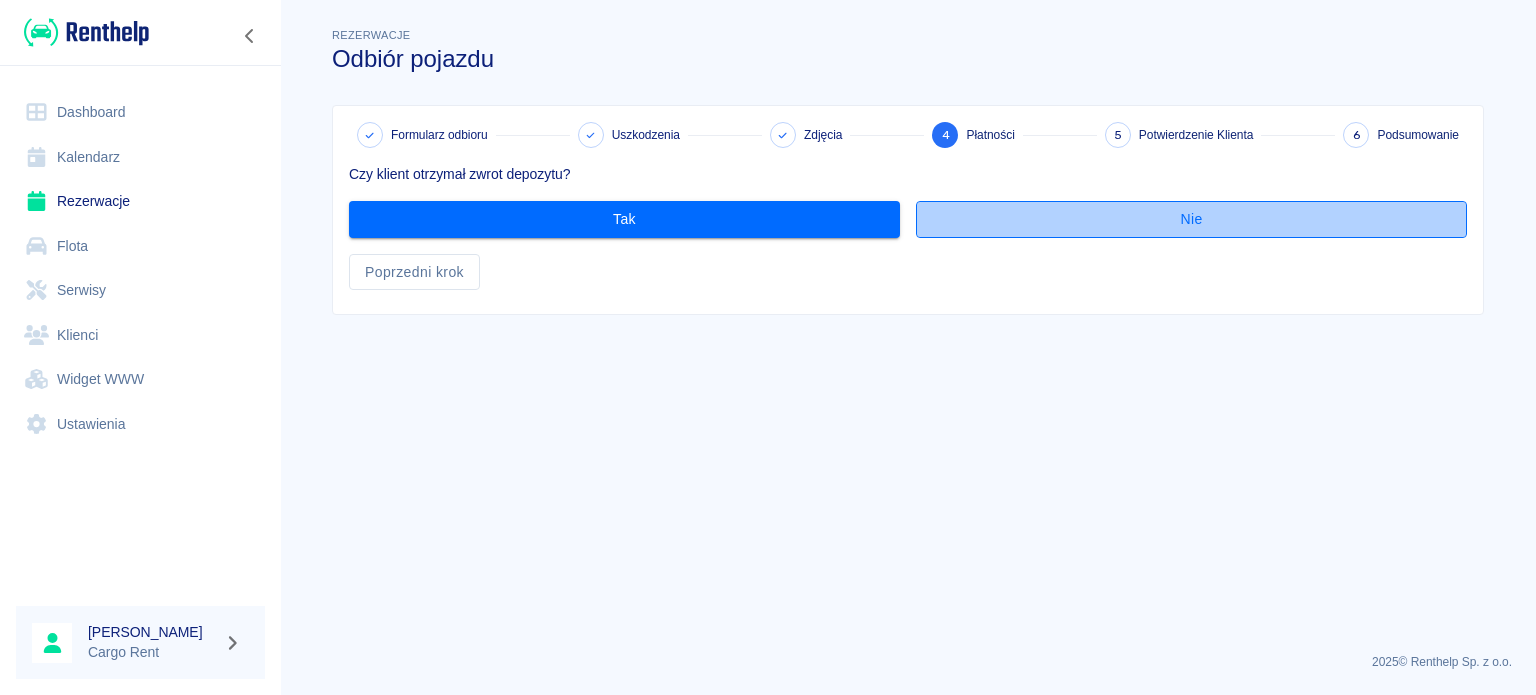 click on "Nie" at bounding box center [1191, 219] 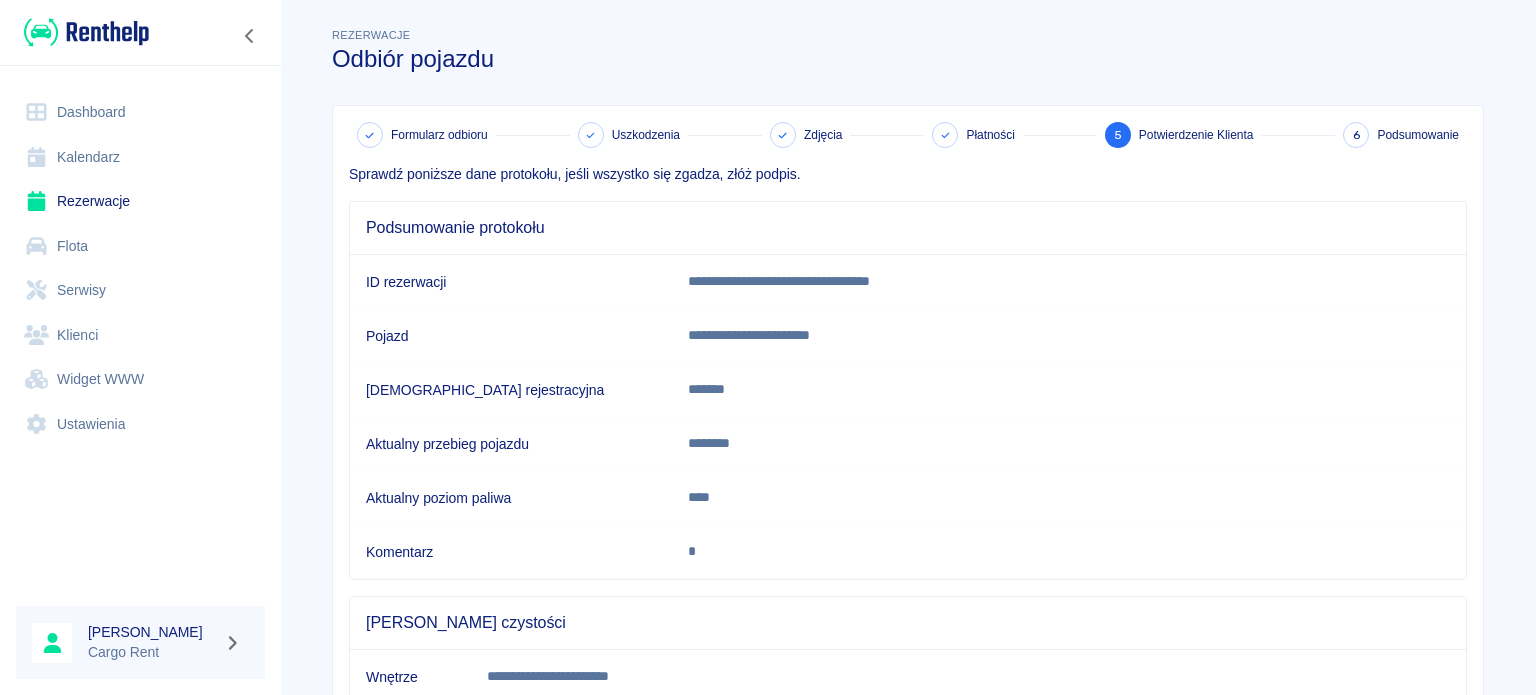scroll 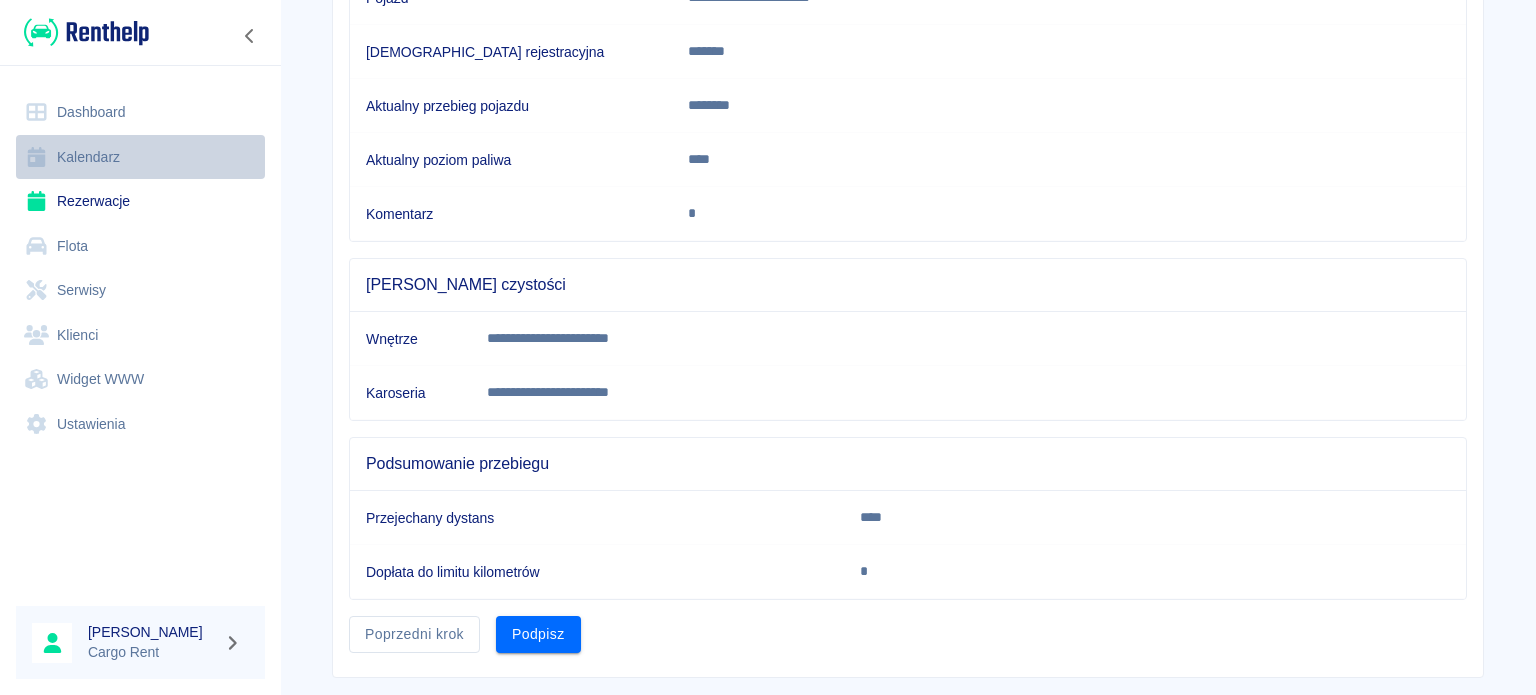 click on "Kalendarz" at bounding box center (140, 157) 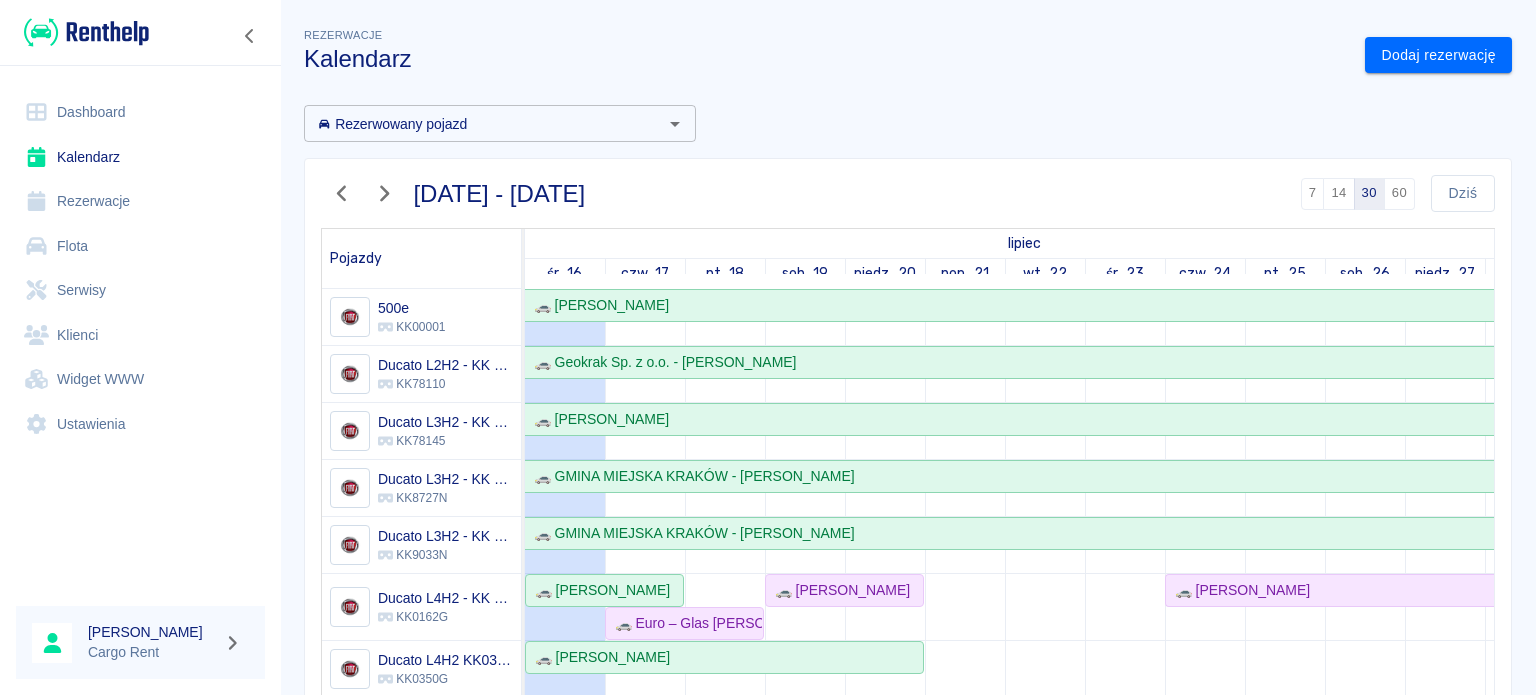 scroll, scrollTop: 127, scrollLeft: 0, axis: vertical 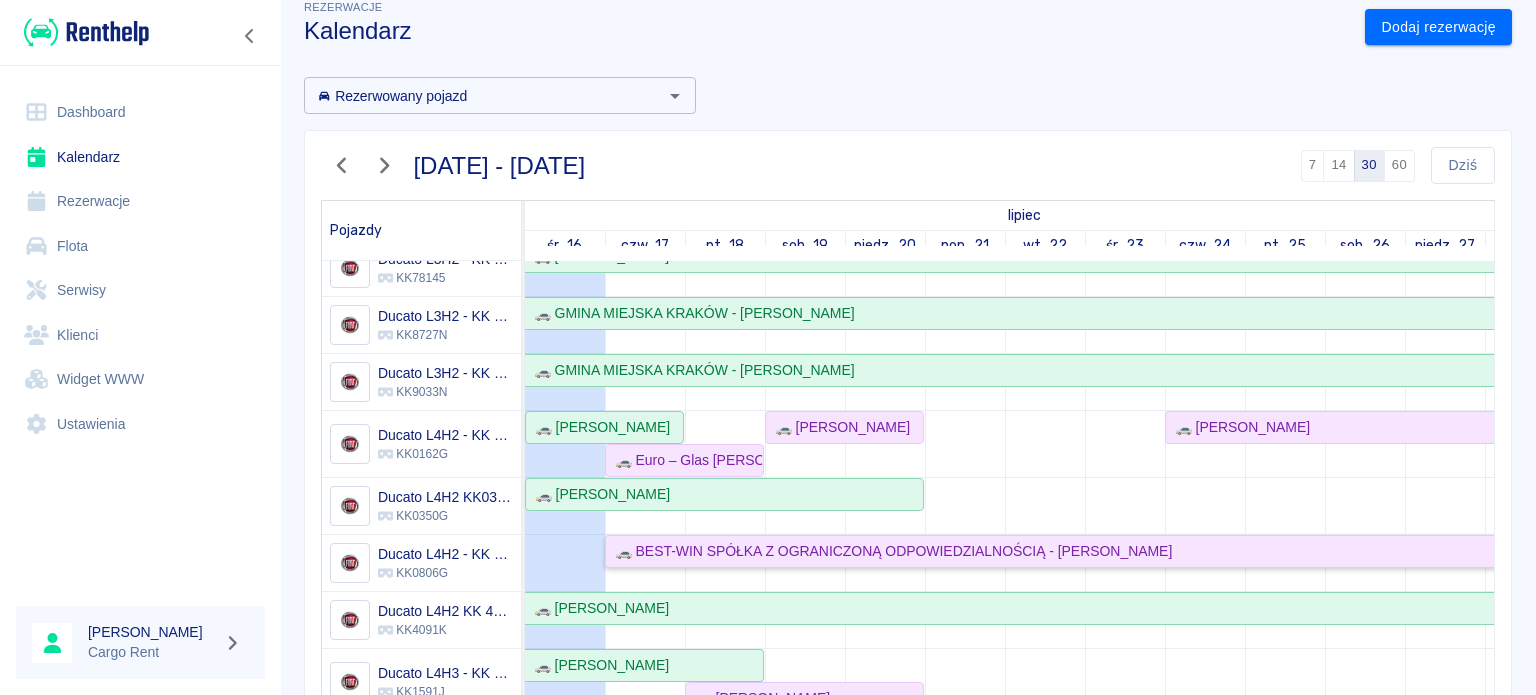 click on "🚗 BEST-WIN SPÓŁKA Z OGRANICZONĄ ODPOWIEDZIALNOŚCIĄ - Aleksander  Iwański" at bounding box center (889, 551) 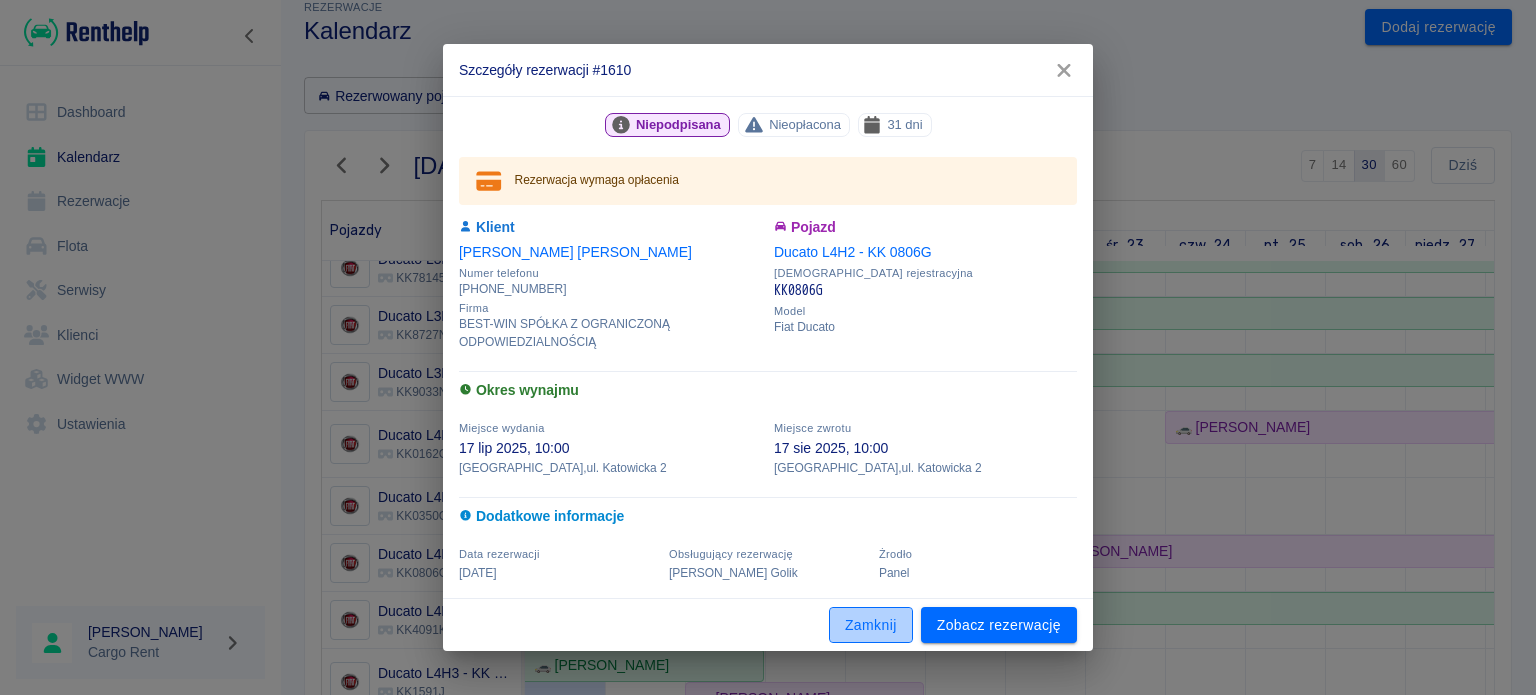 click on "Zamknij" at bounding box center (871, 625) 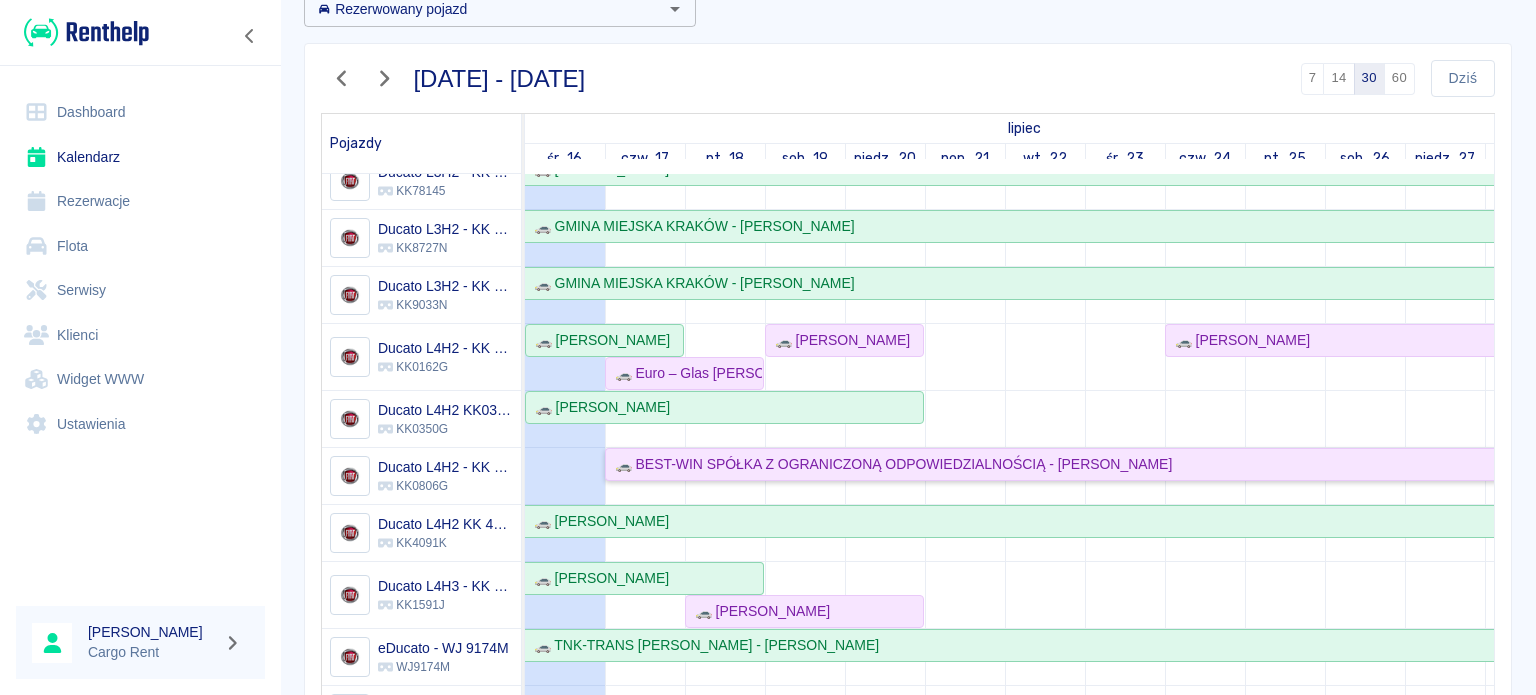scroll, scrollTop: 116, scrollLeft: 0, axis: vertical 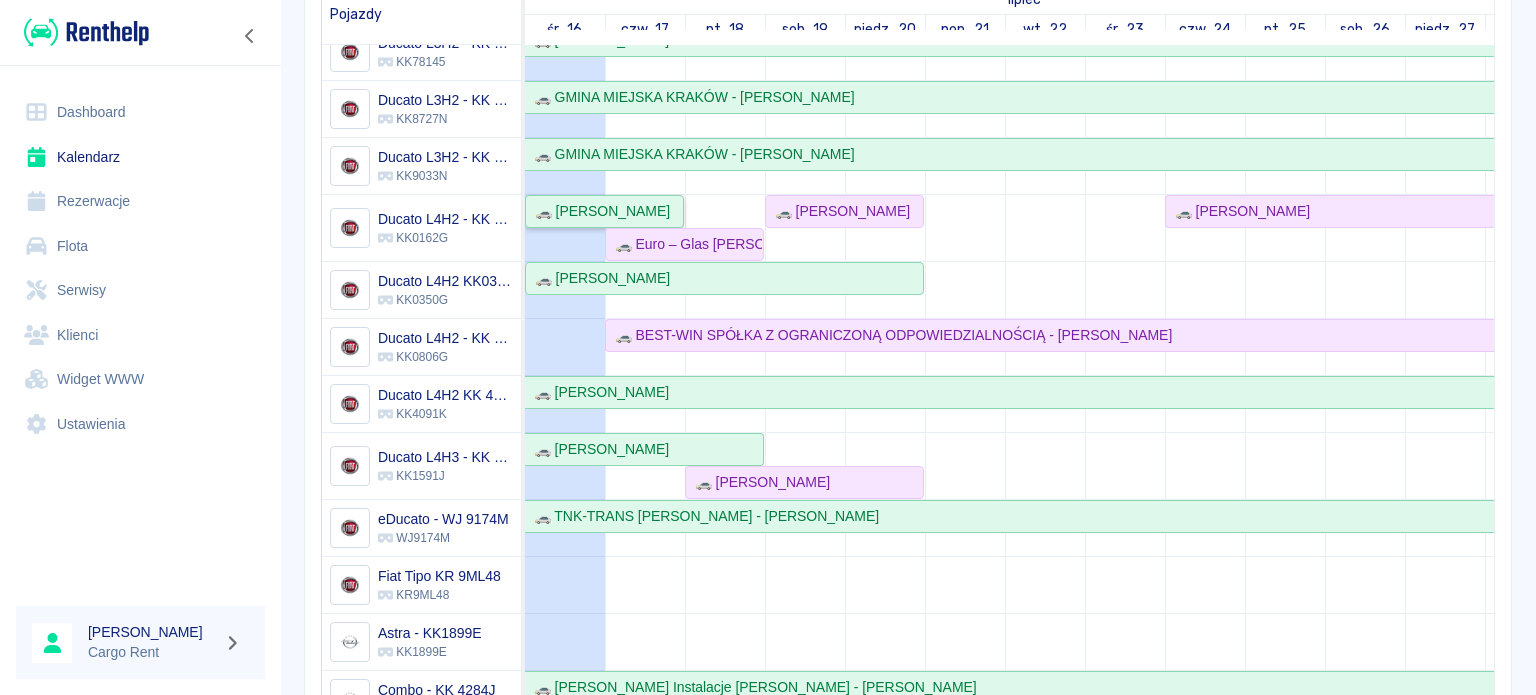 click on "🚗 [PERSON_NAME]" at bounding box center (598, 211) 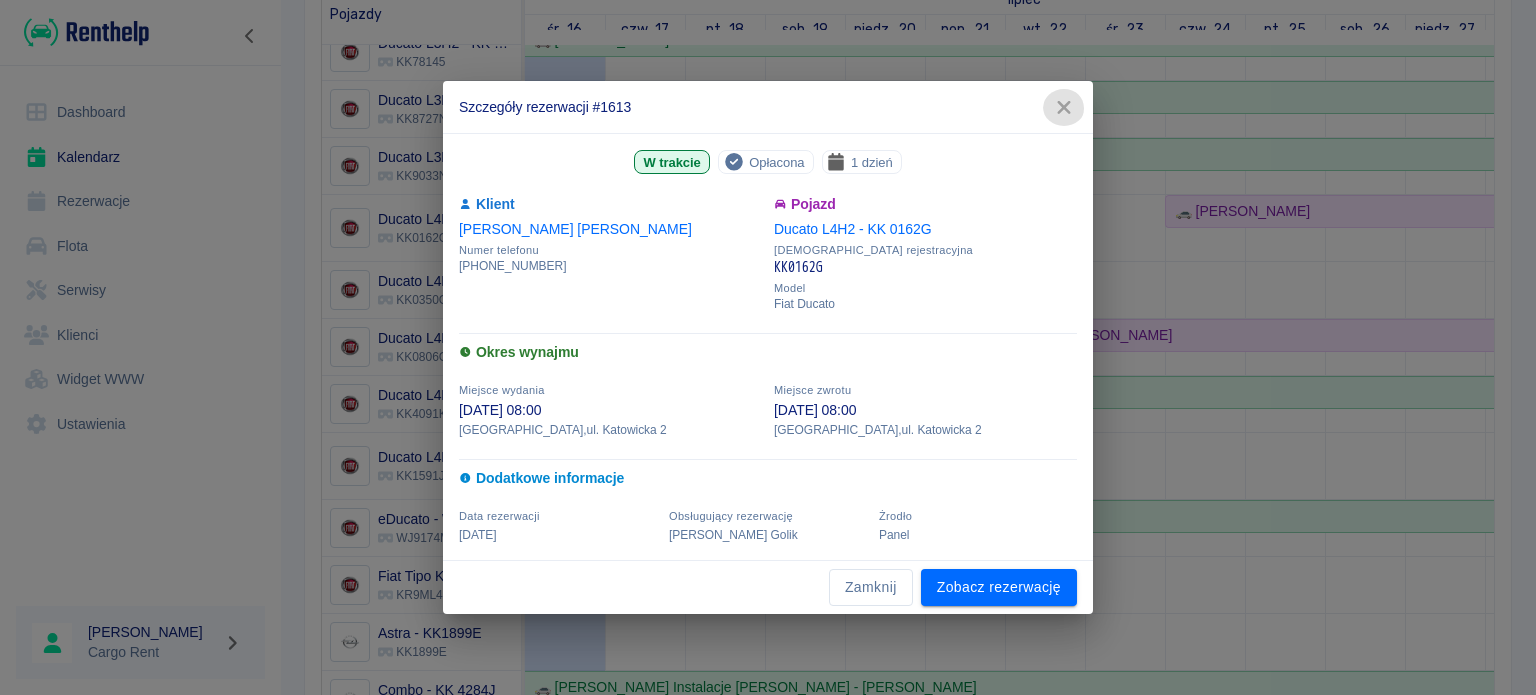 click 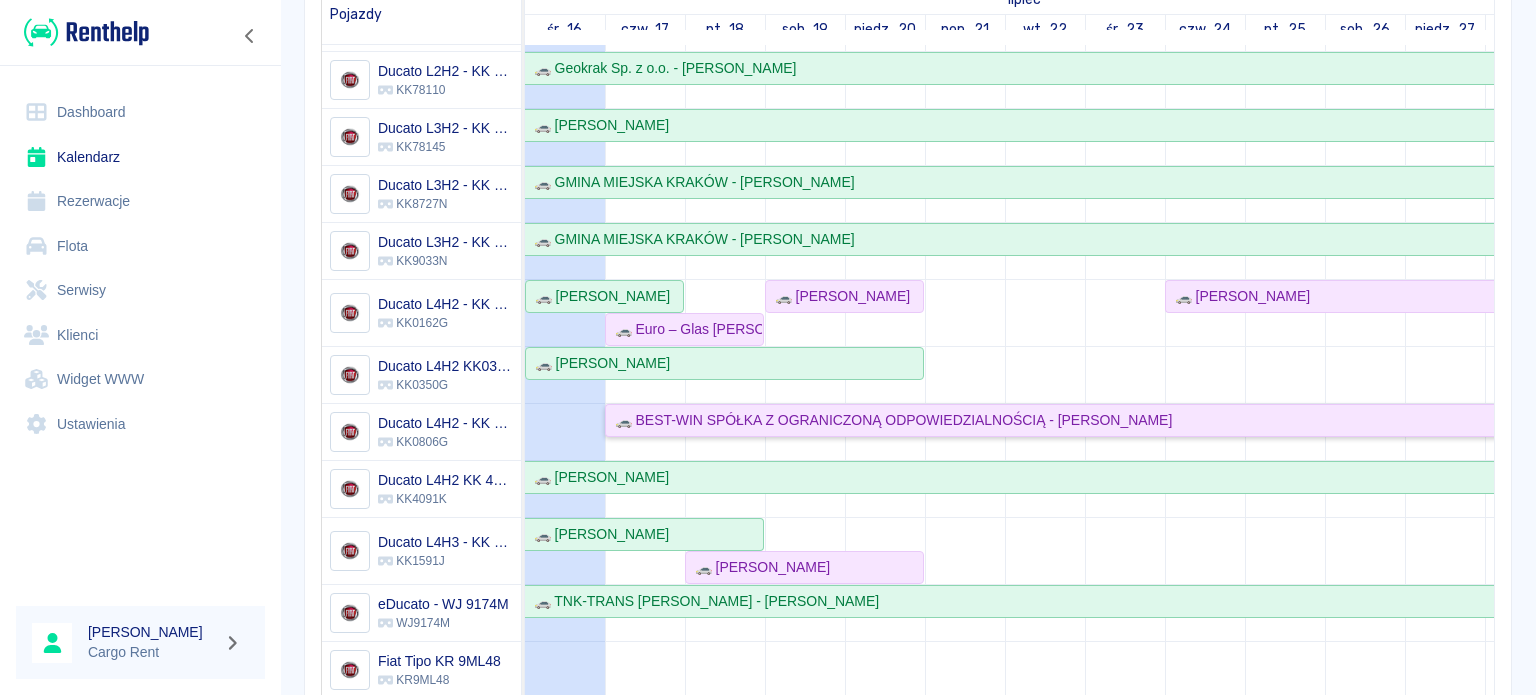 click on "🚗 BEST-WIN SPÓŁKA Z OGRANICZONĄ ODPOWIEDZIALNOŚCIĄ - Aleksander  Iwański" at bounding box center [889, 420] 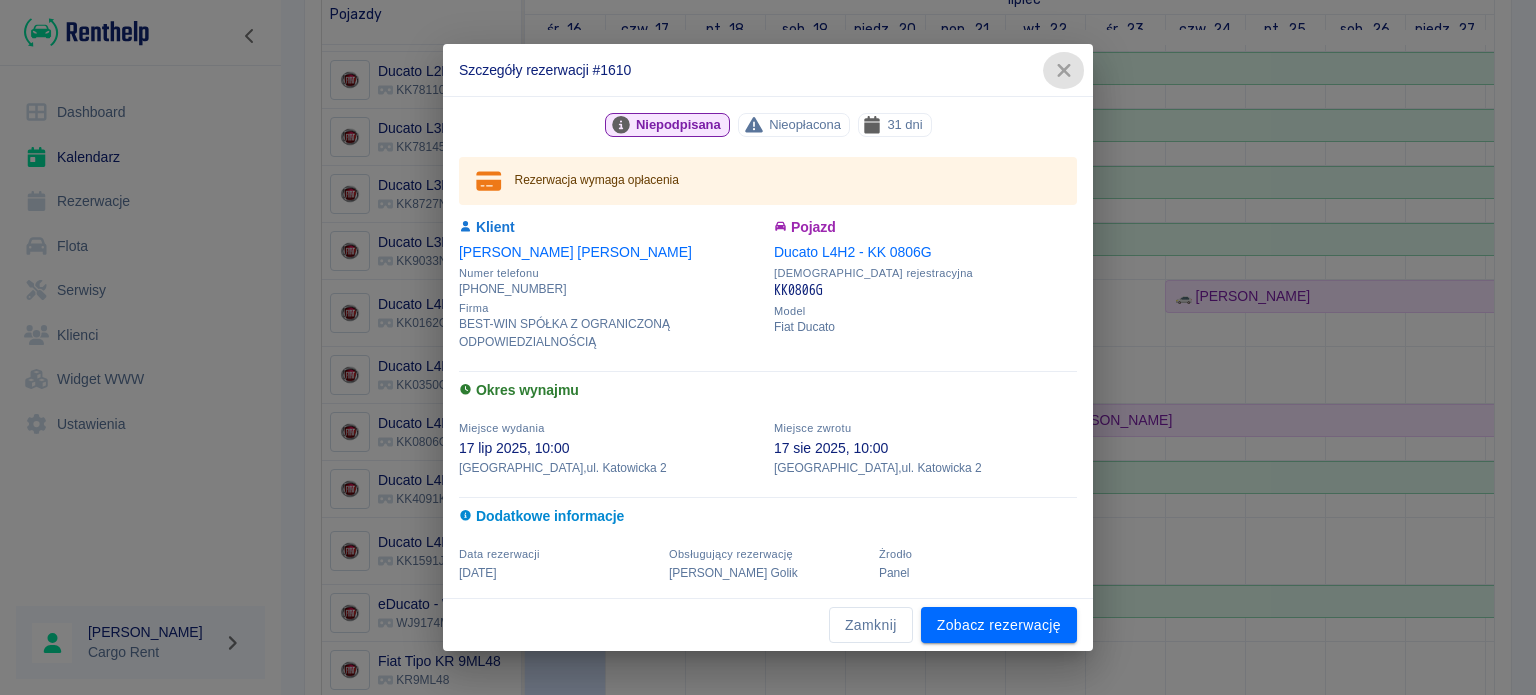 click at bounding box center (1064, 70) 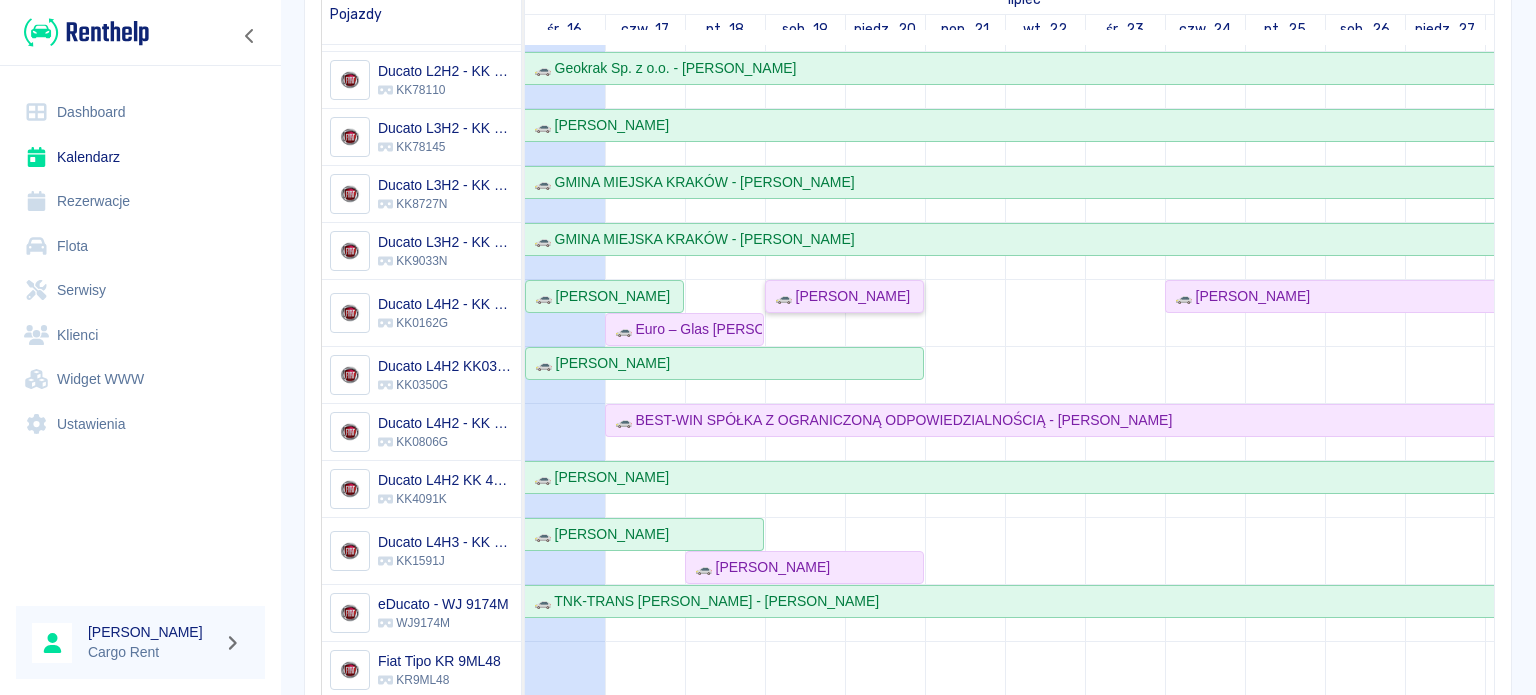 click on "🚗 Krzysztof  Nowak" at bounding box center [838, 296] 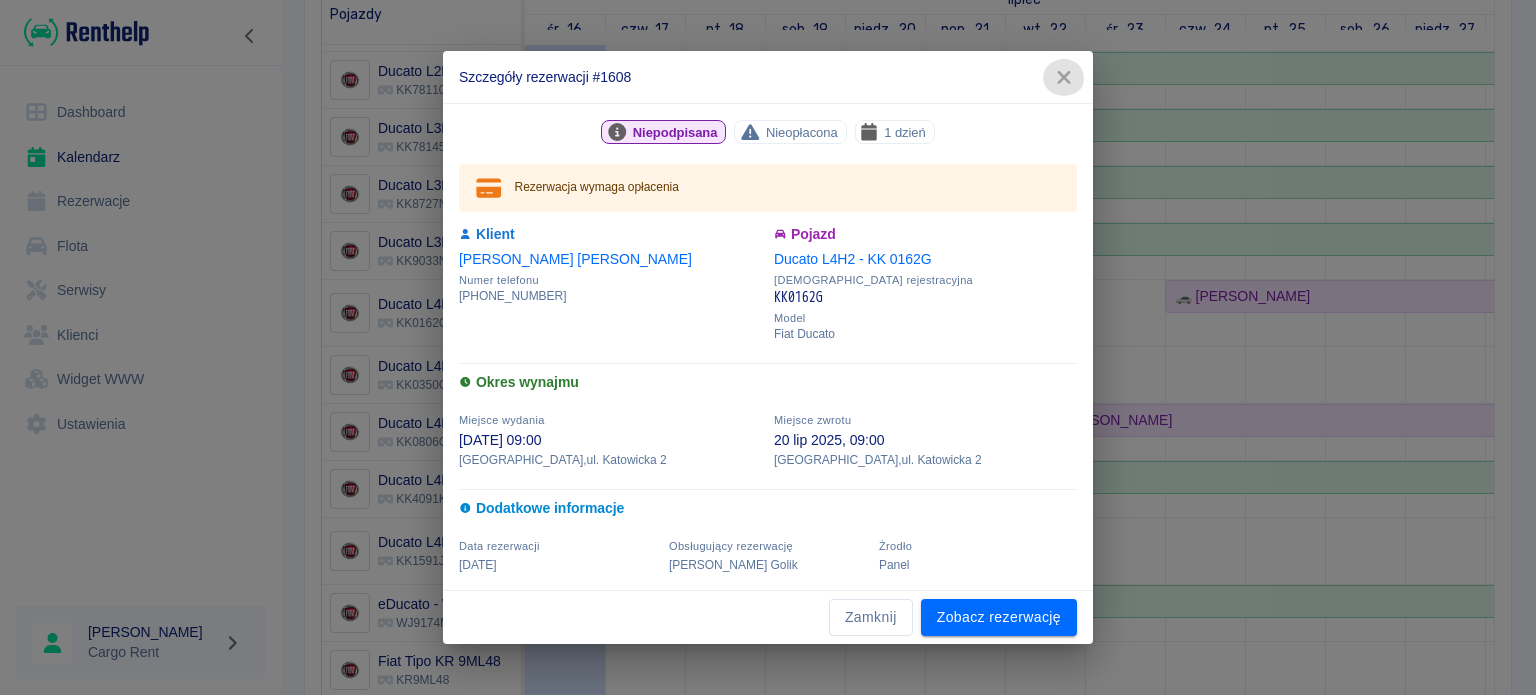 click 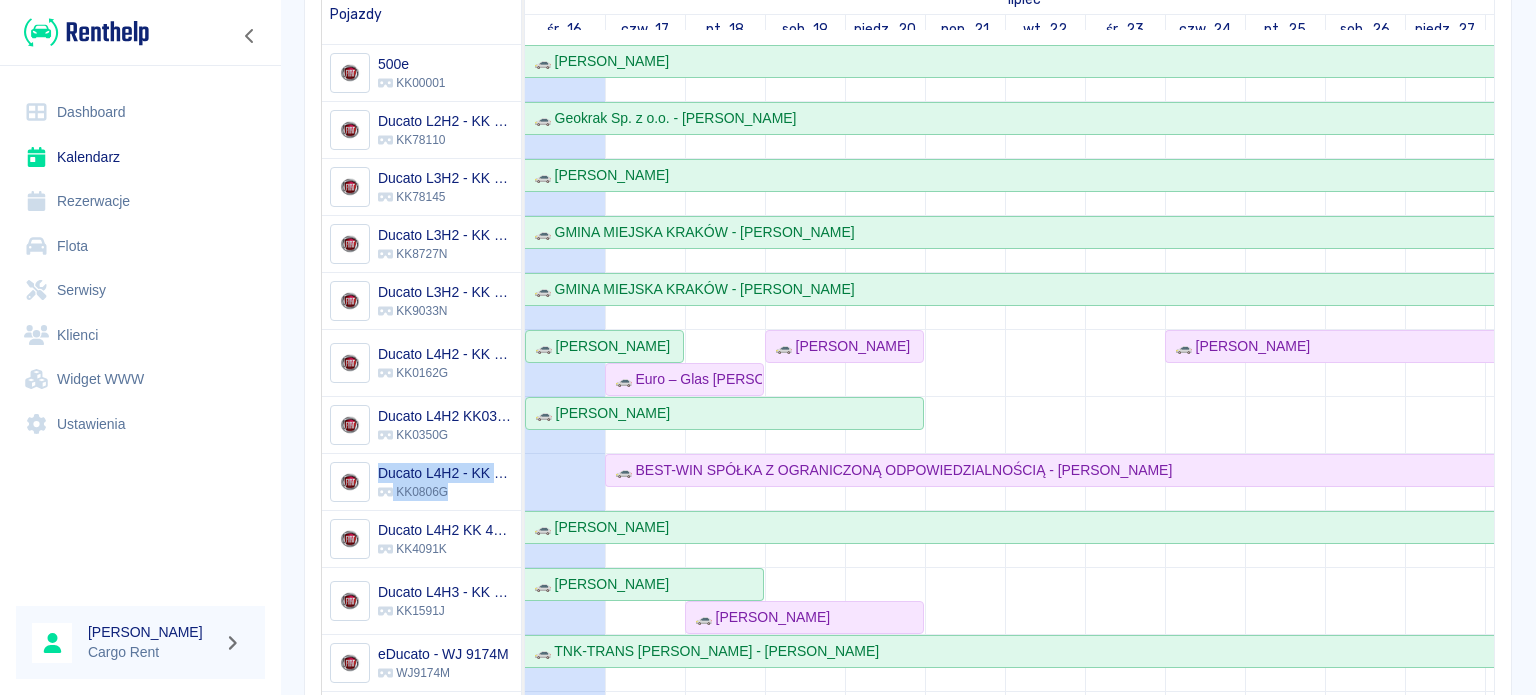 drag, startPoint x: 480, startPoint y: 490, endPoint x: 371, endPoint y: 467, distance: 111.40018 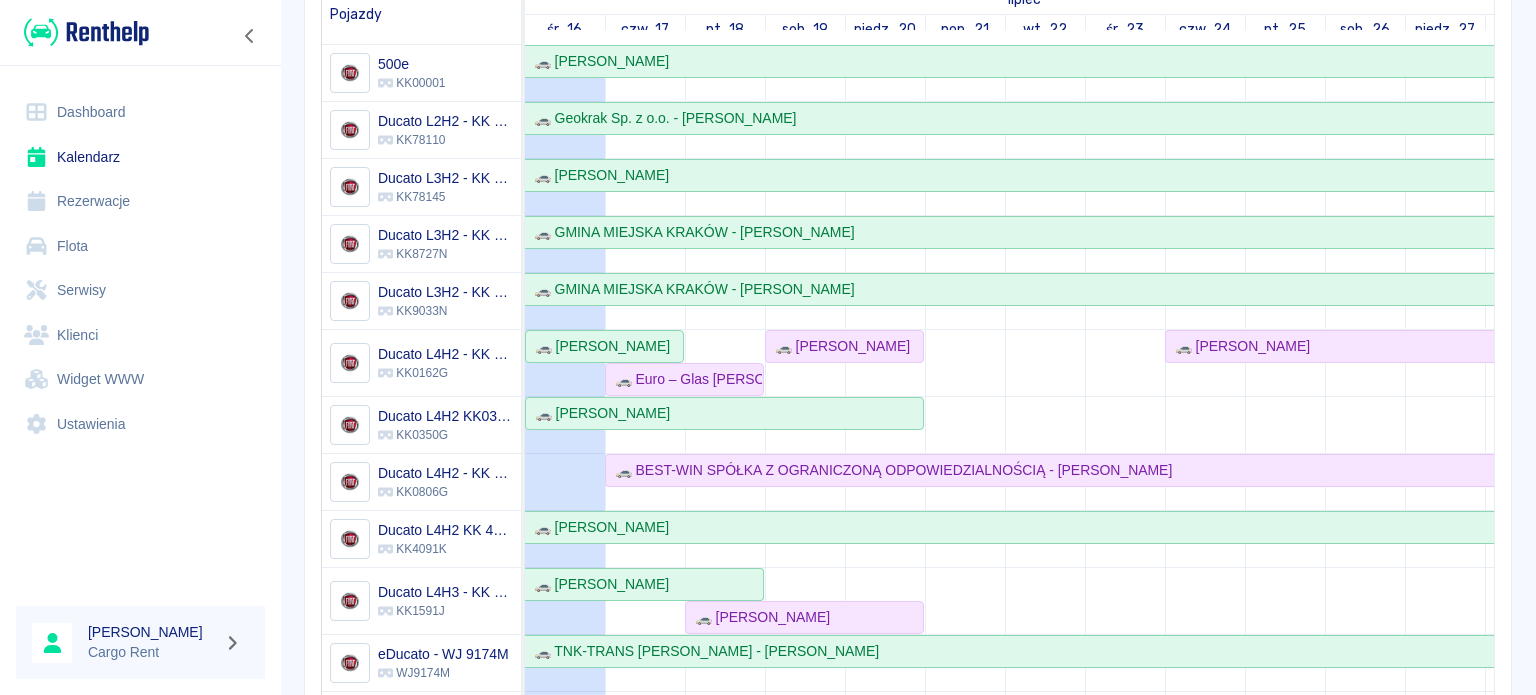 click on "Dashboard Kalendarz Rezerwacje Flota Serwisy Klienci Widget WWW Ustawienia" at bounding box center [140, 268] 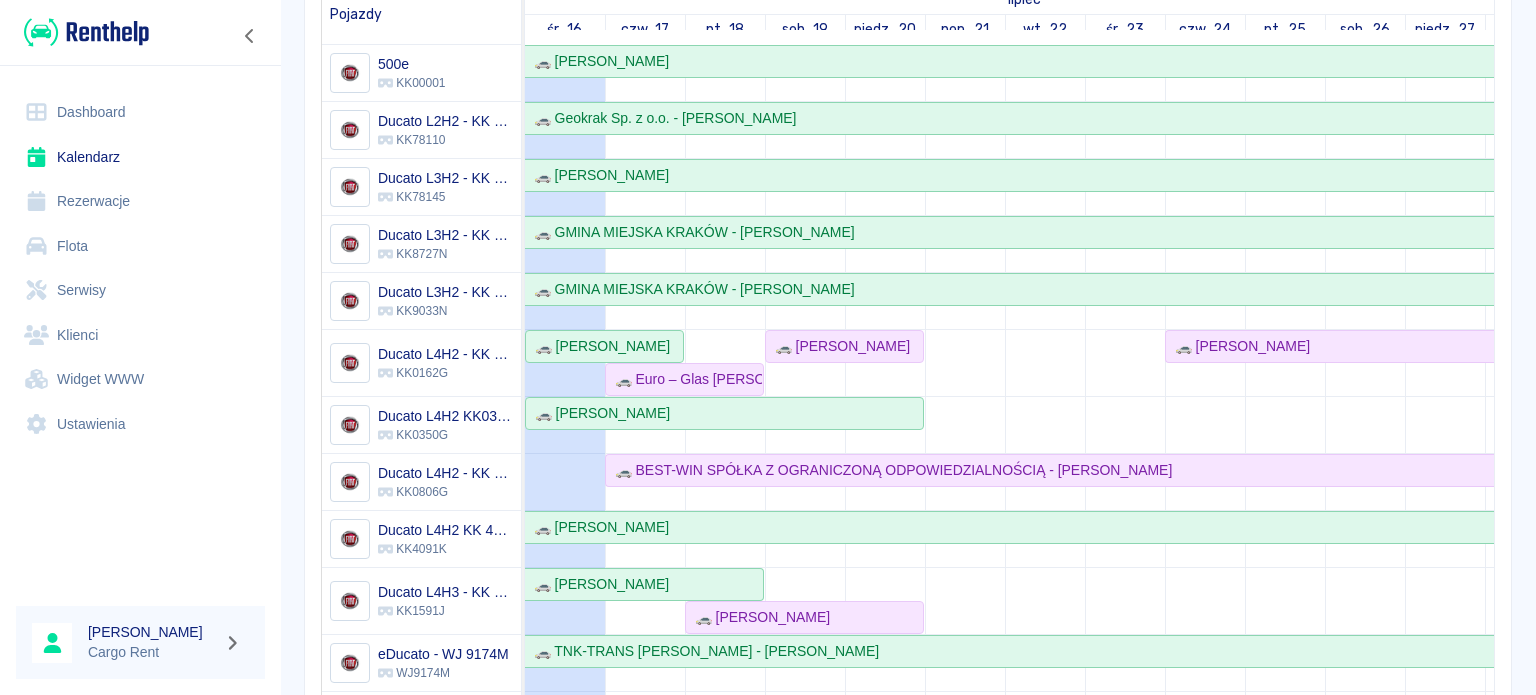 click at bounding box center [86, 32] 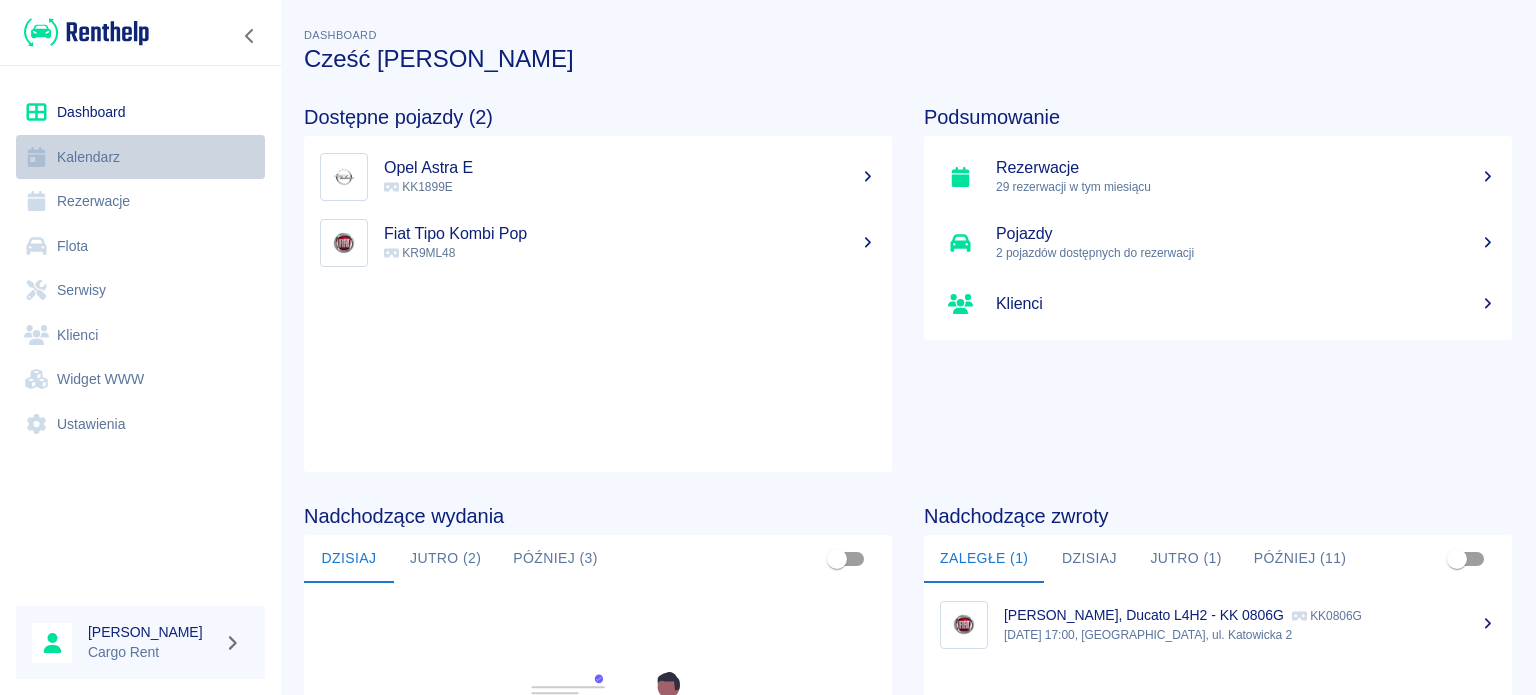 click on "Kalendarz" at bounding box center (140, 157) 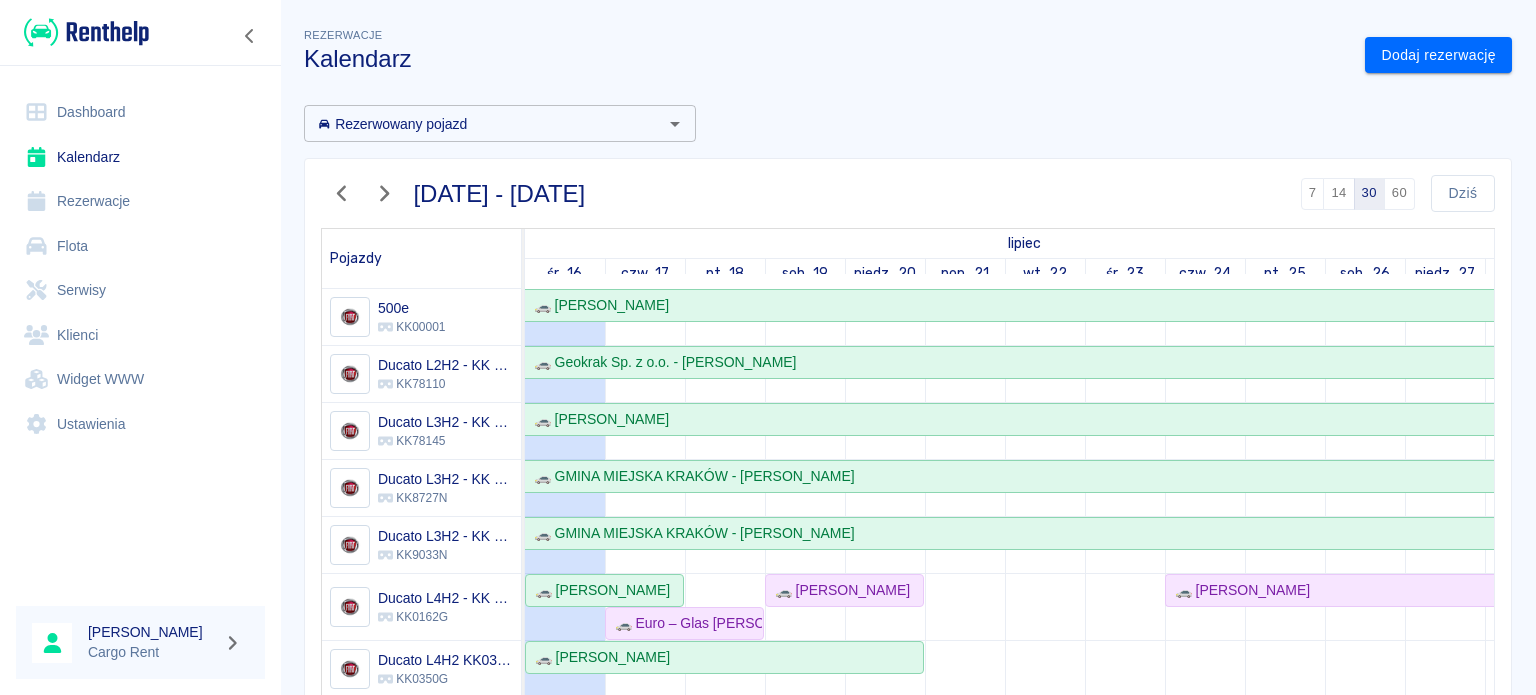 scroll, scrollTop: 146, scrollLeft: 0, axis: vertical 